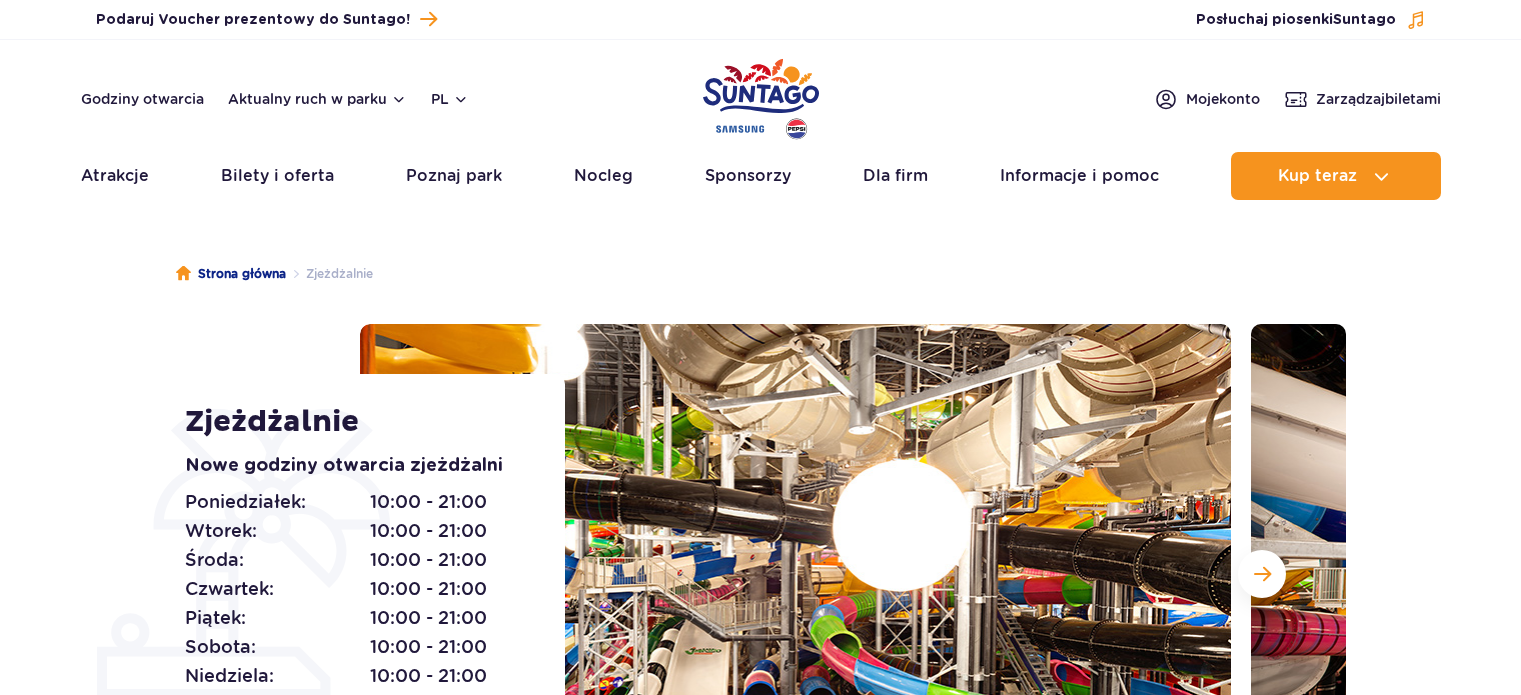 scroll, scrollTop: 0, scrollLeft: 0, axis: both 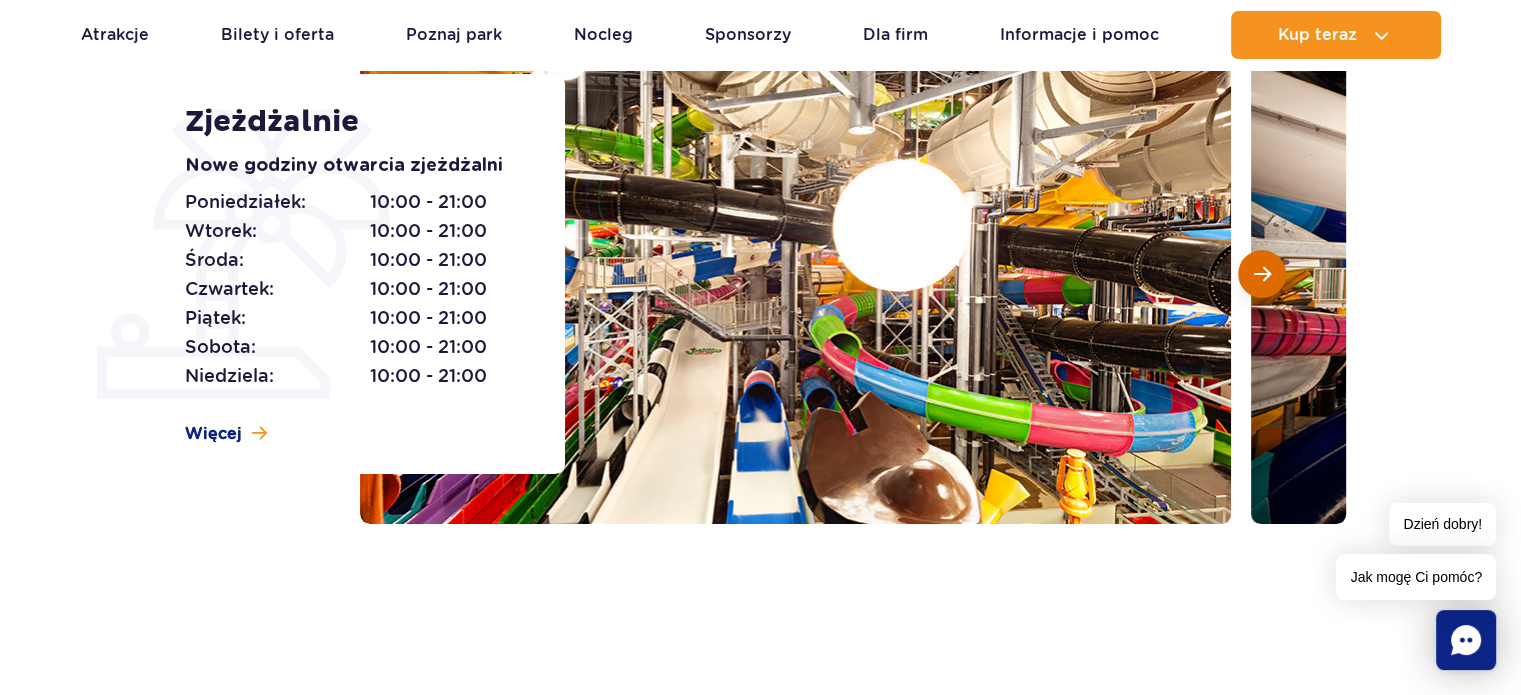 click at bounding box center (1262, 274) 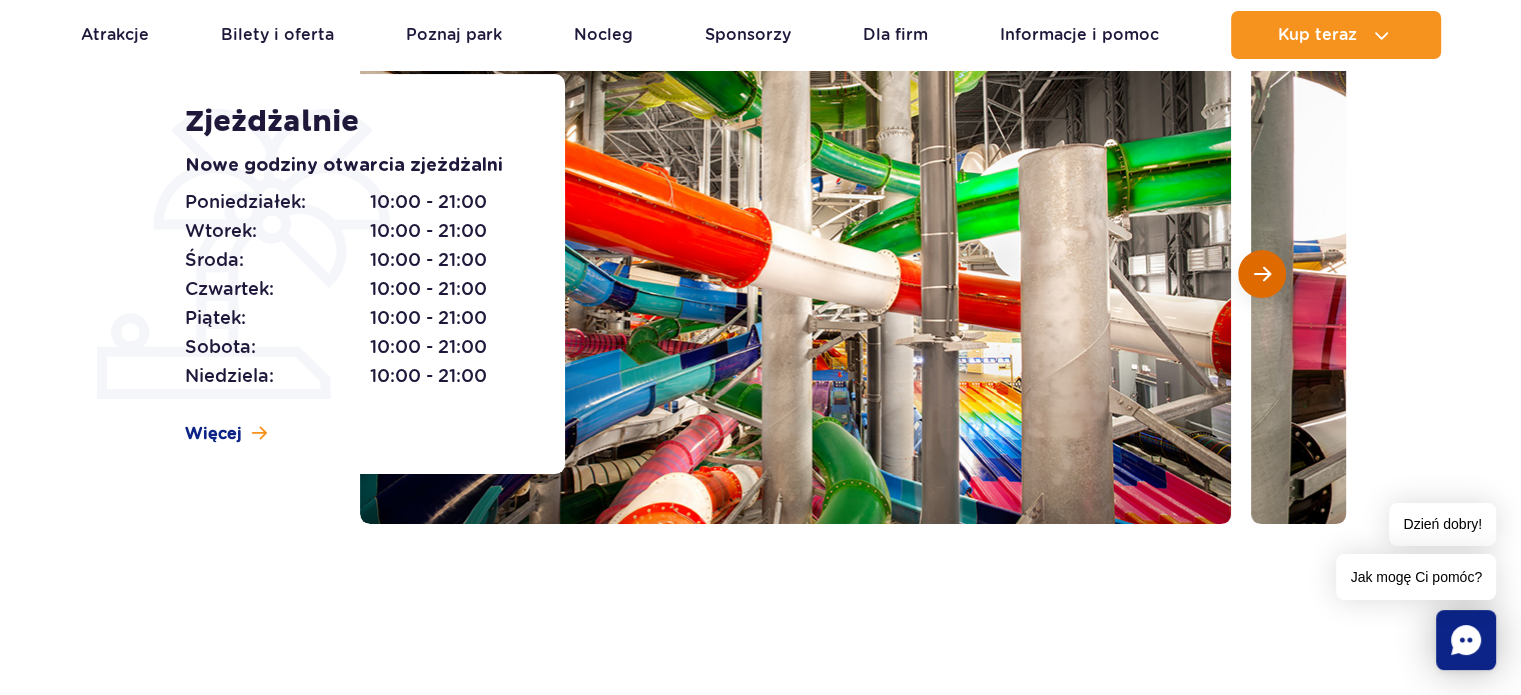 click at bounding box center (1262, 274) 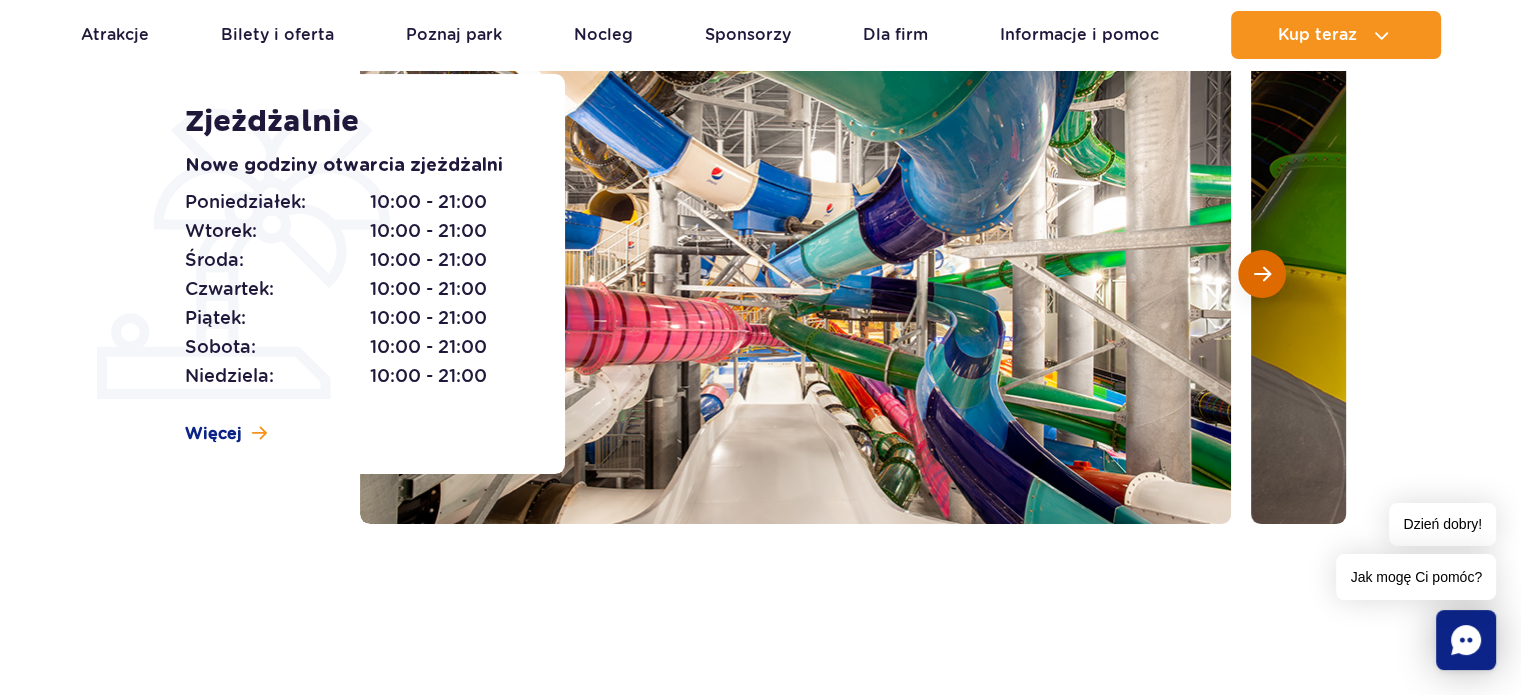 click at bounding box center [1262, 274] 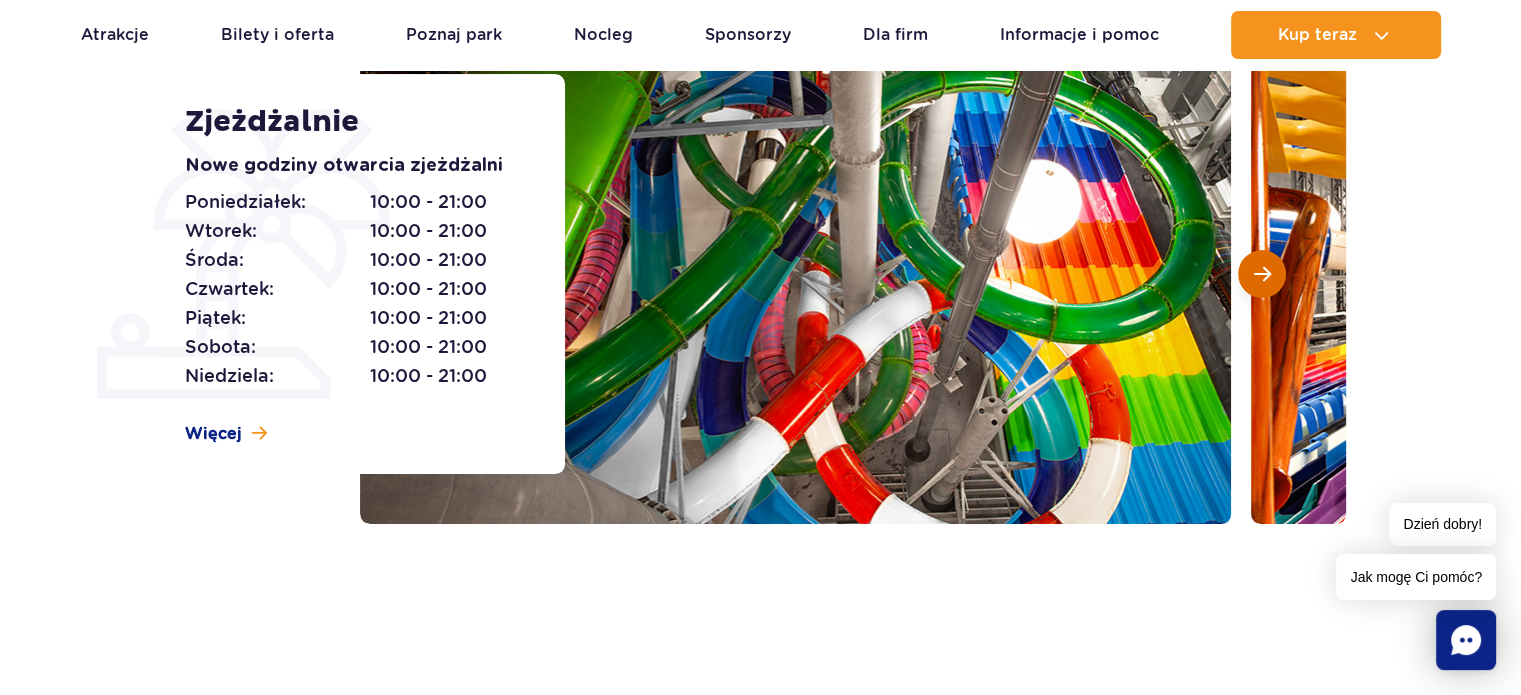 click at bounding box center (1262, 274) 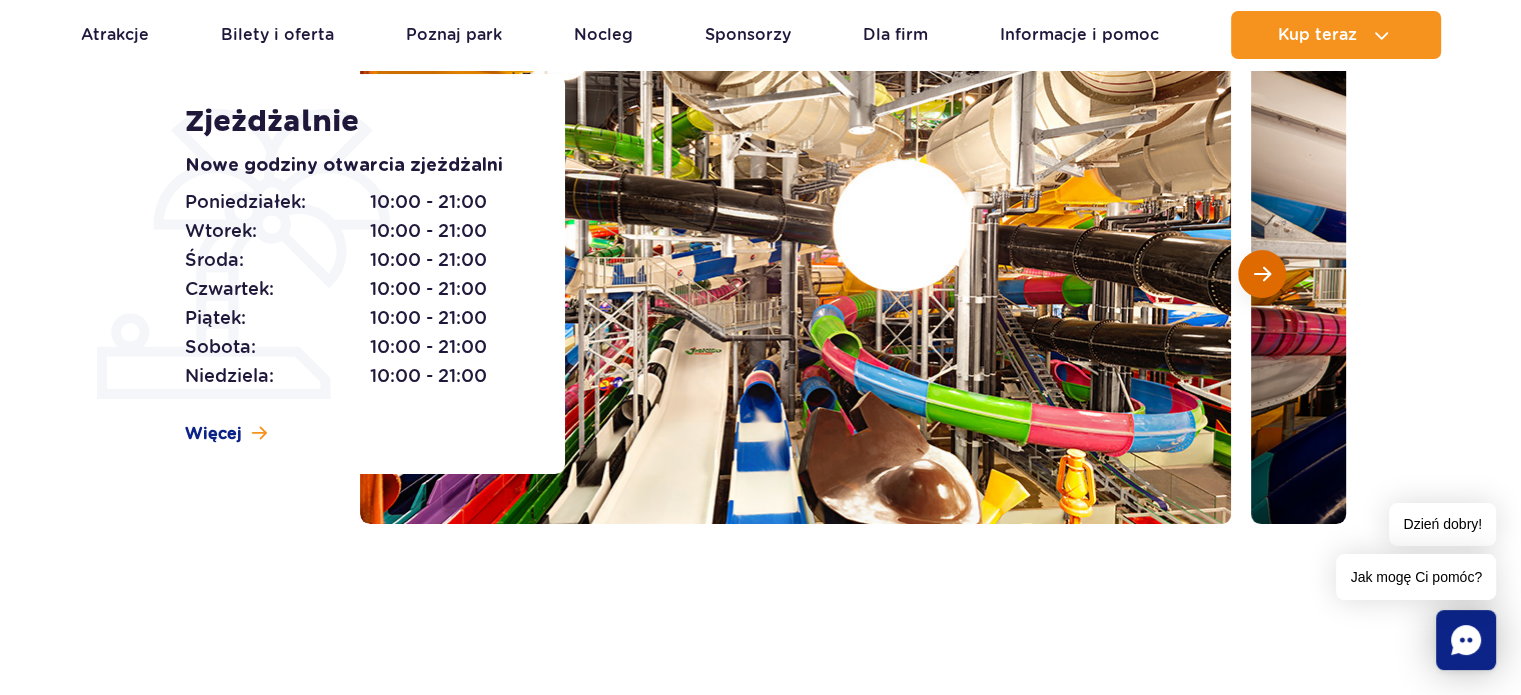 click at bounding box center [1262, 274] 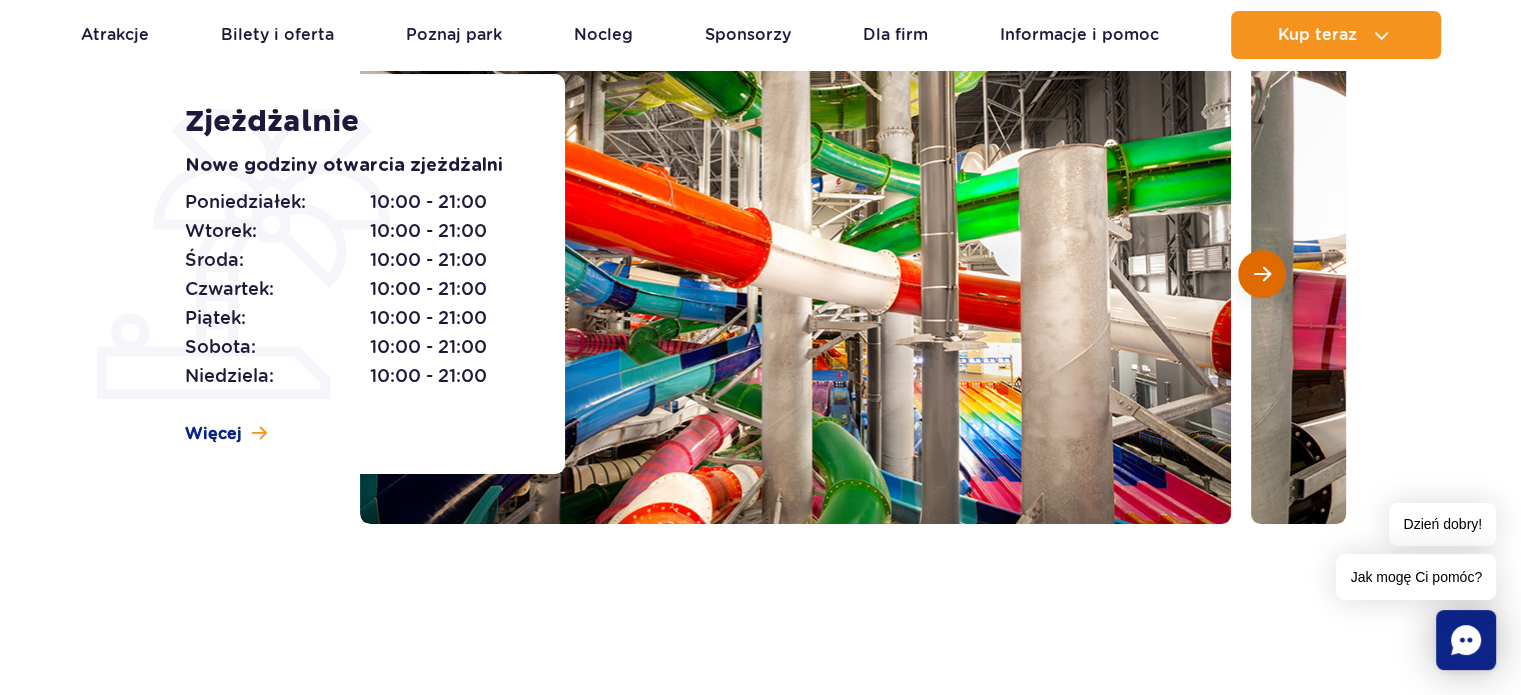 click at bounding box center [1262, 274] 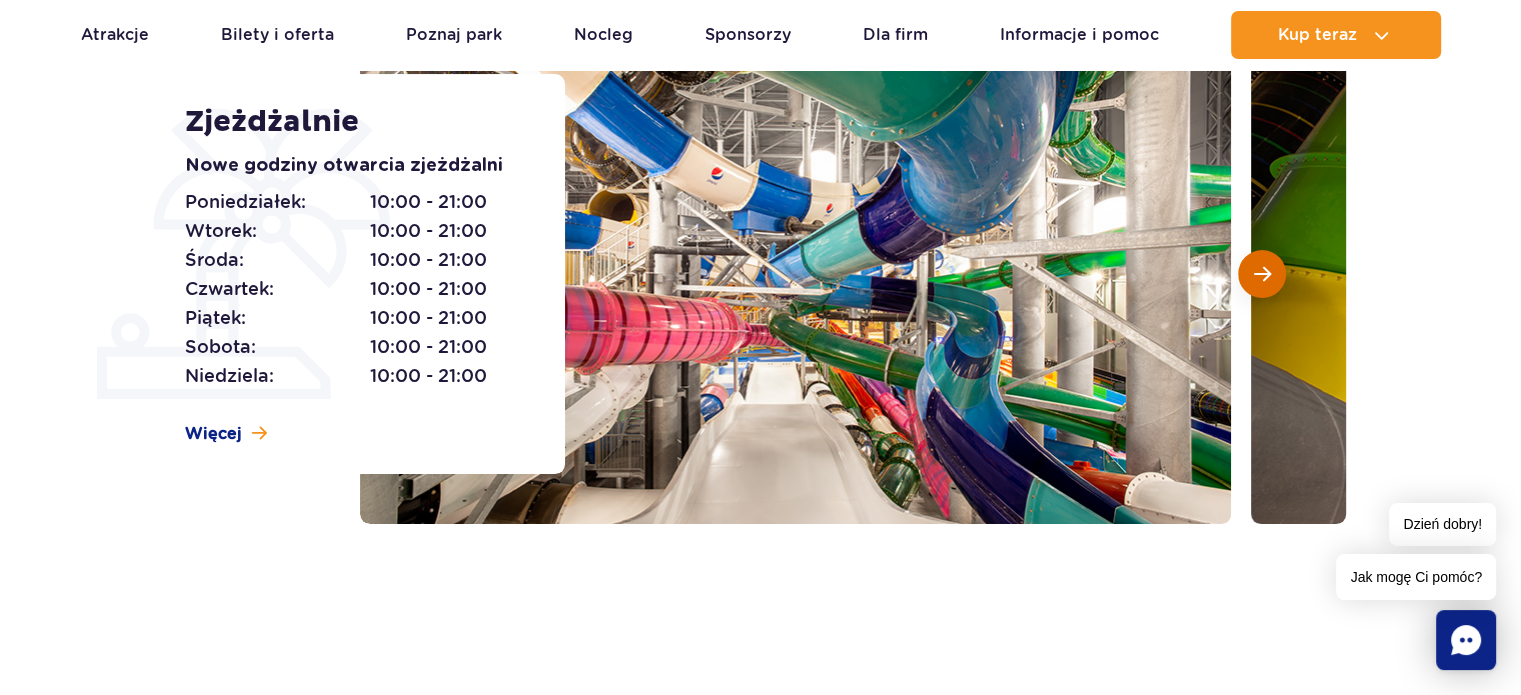 click at bounding box center (1262, 274) 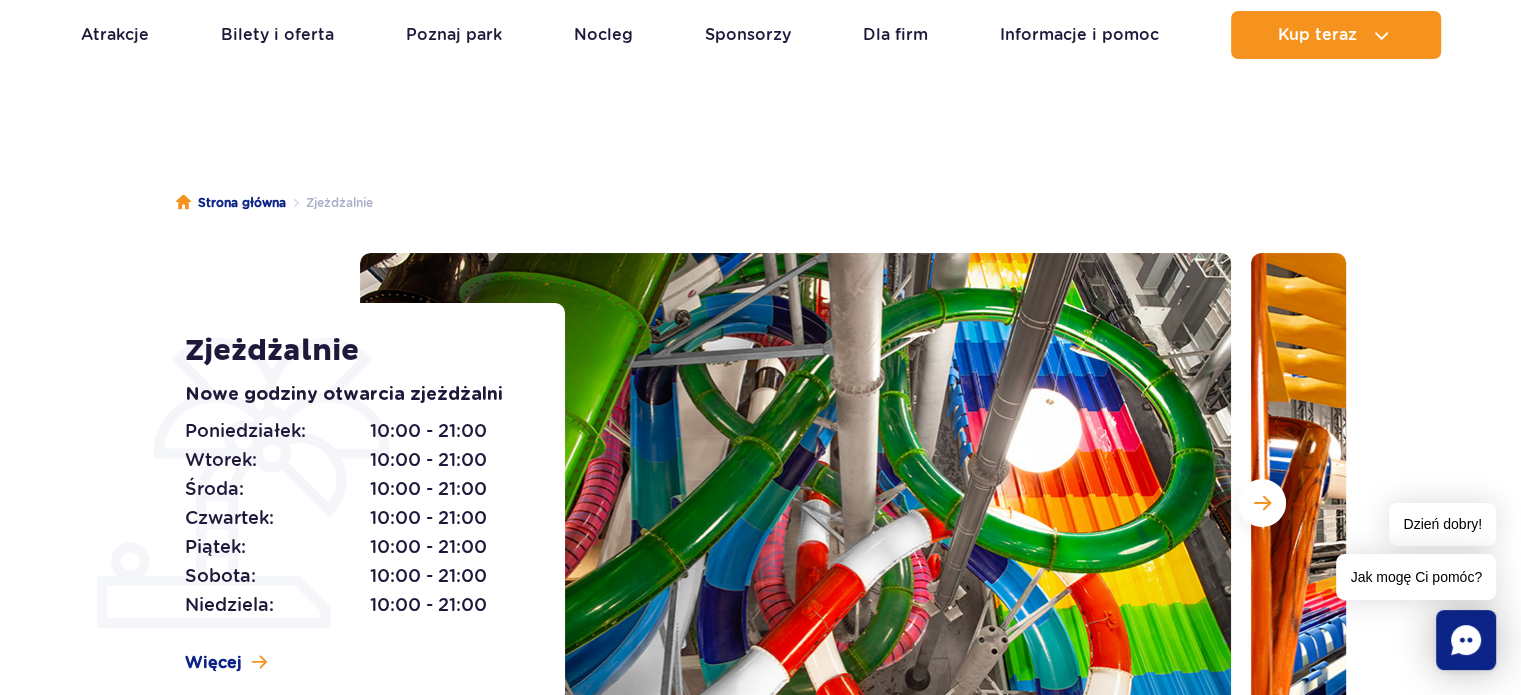 scroll, scrollTop: 0, scrollLeft: 0, axis: both 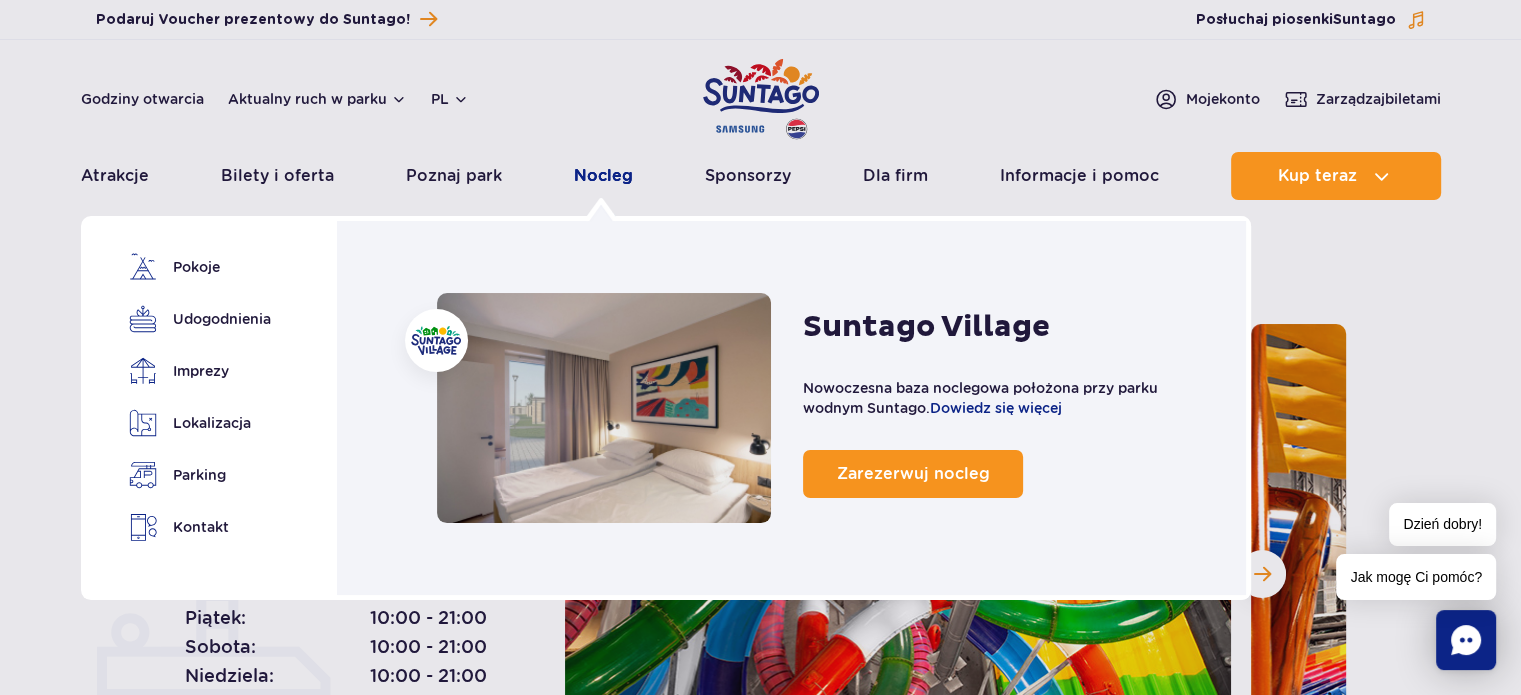 click on "Nocleg" at bounding box center (603, 176) 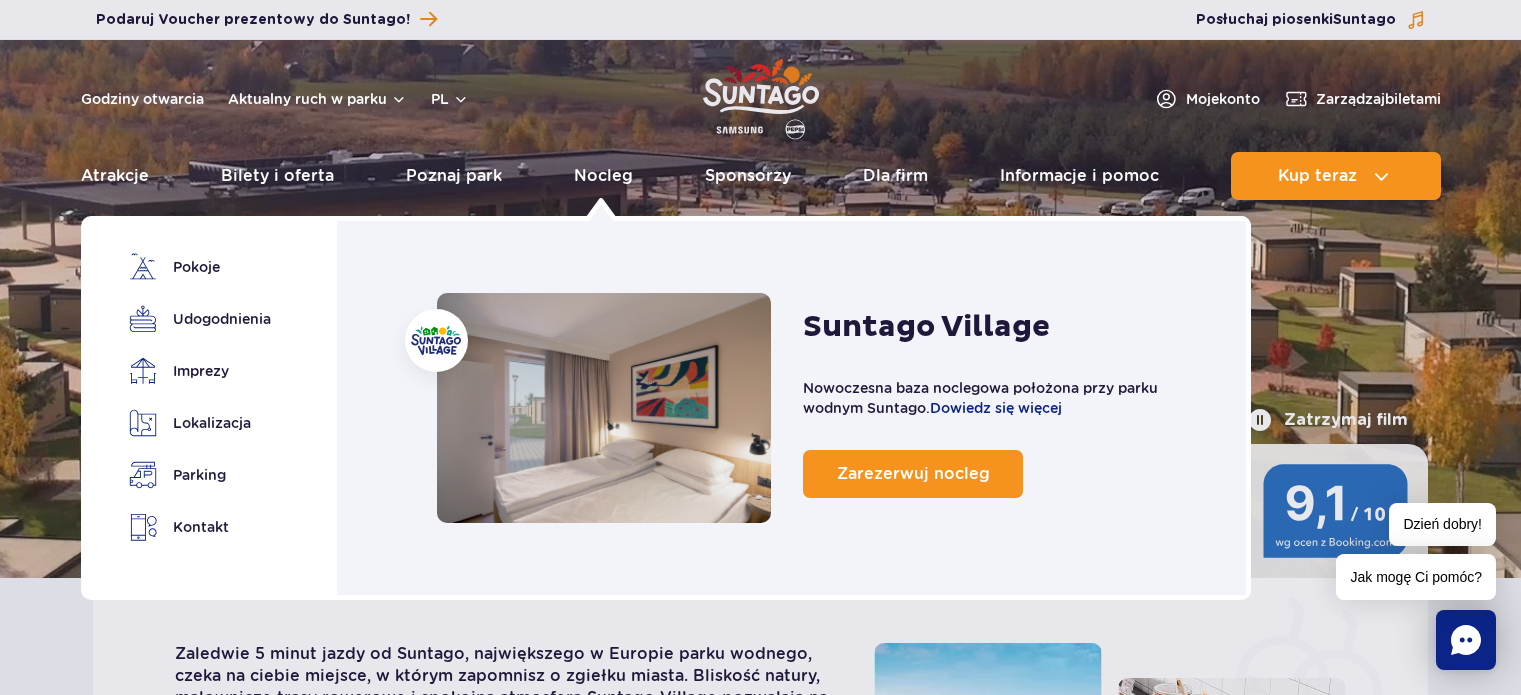 scroll, scrollTop: 0, scrollLeft: 0, axis: both 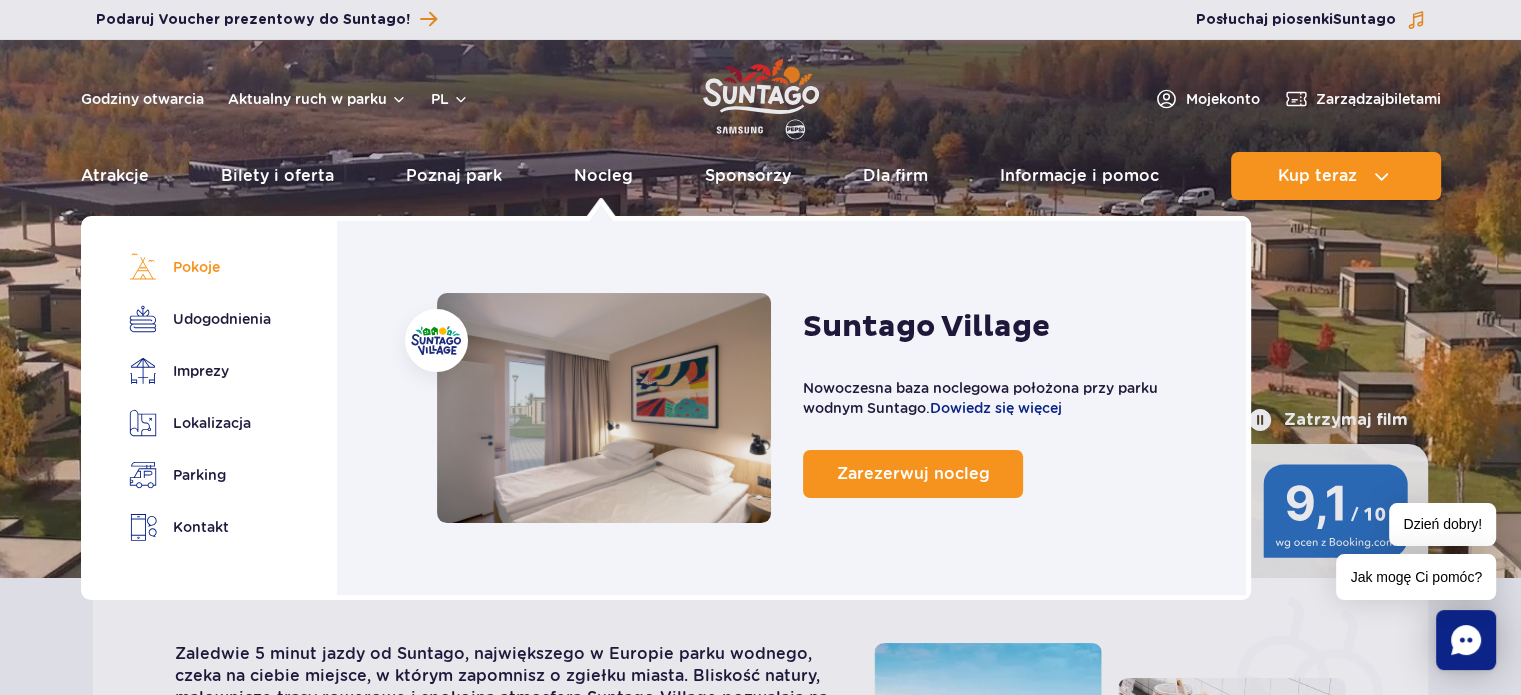 click on "Pokoje" at bounding box center [196, 267] 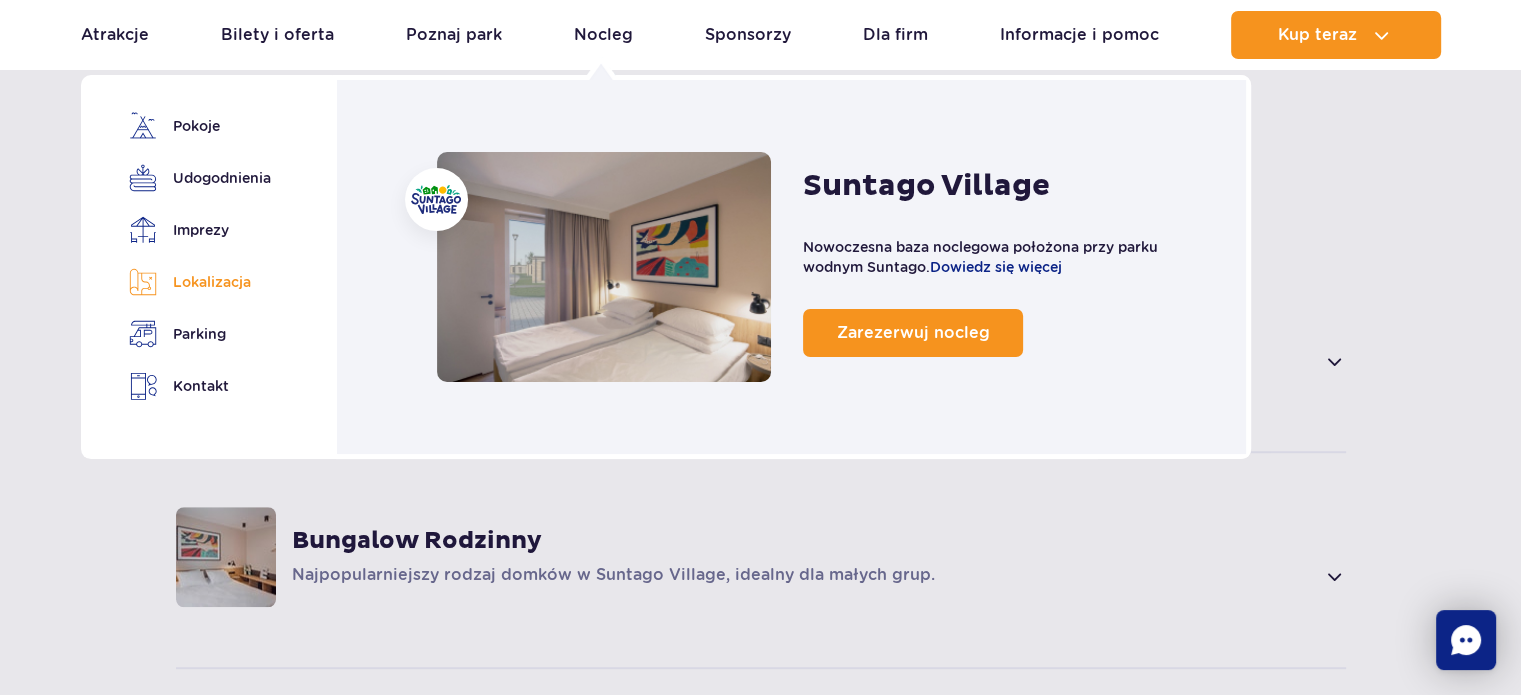 scroll, scrollTop: 1259, scrollLeft: 0, axis: vertical 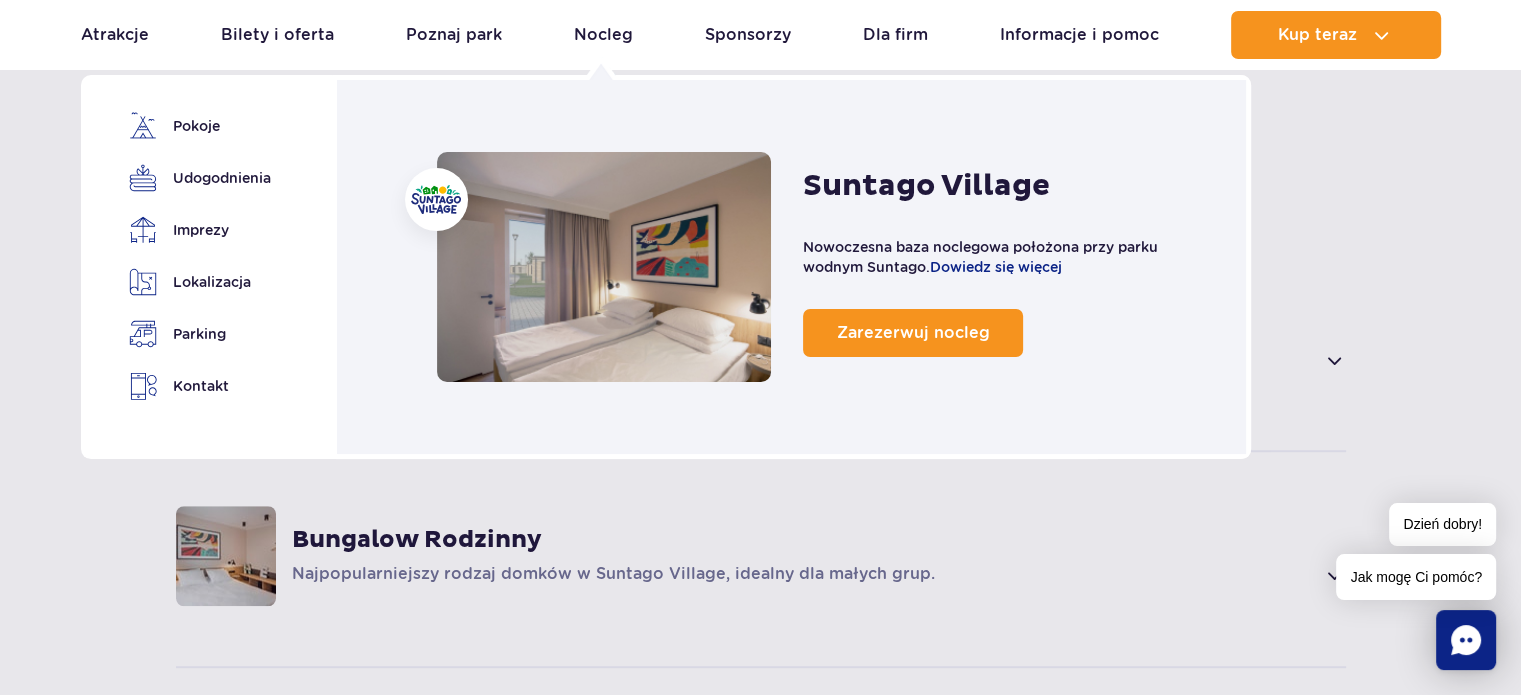 click at bounding box center (604, 267) 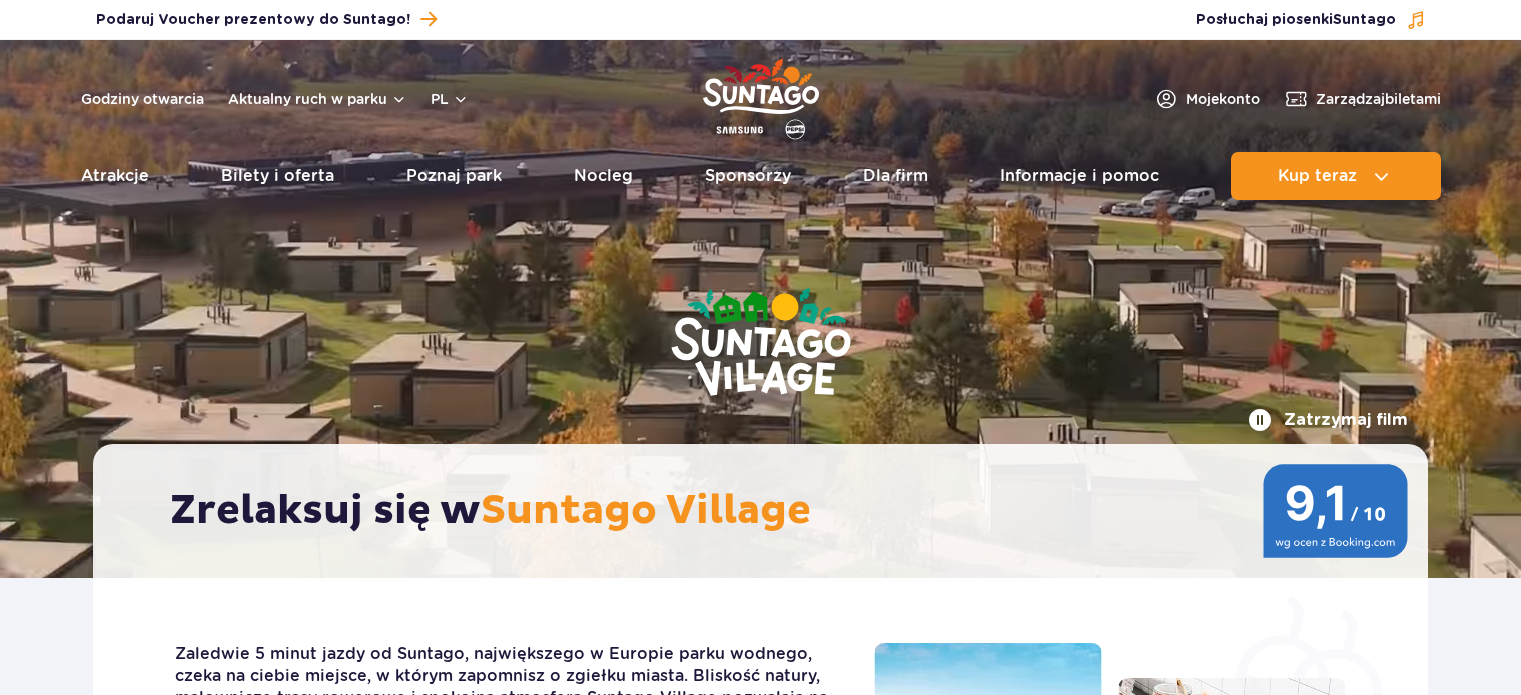 scroll, scrollTop: 0, scrollLeft: 0, axis: both 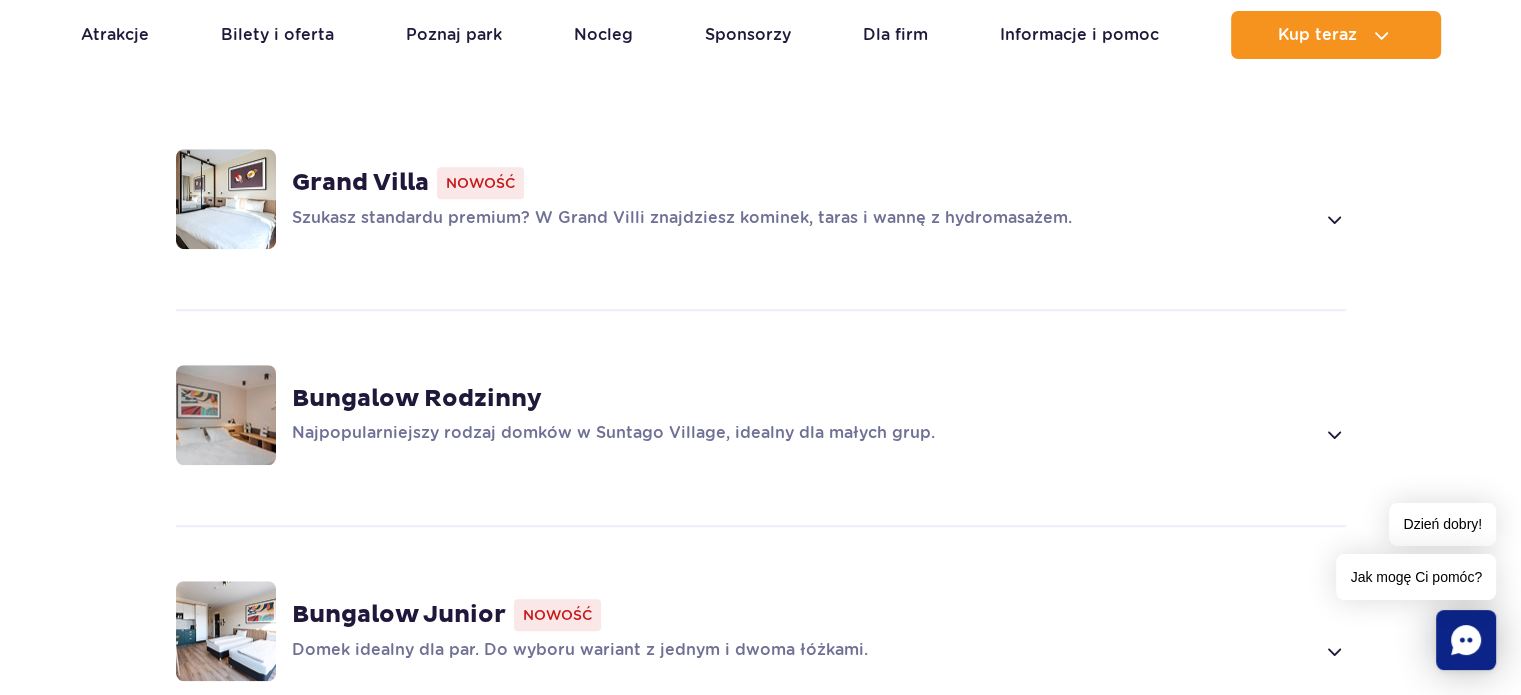 click on "Bungalow Rodzinny
Najpopularniejszy rodzaj domków w Suntago Village, idealny dla małych grup." at bounding box center (819, 415) 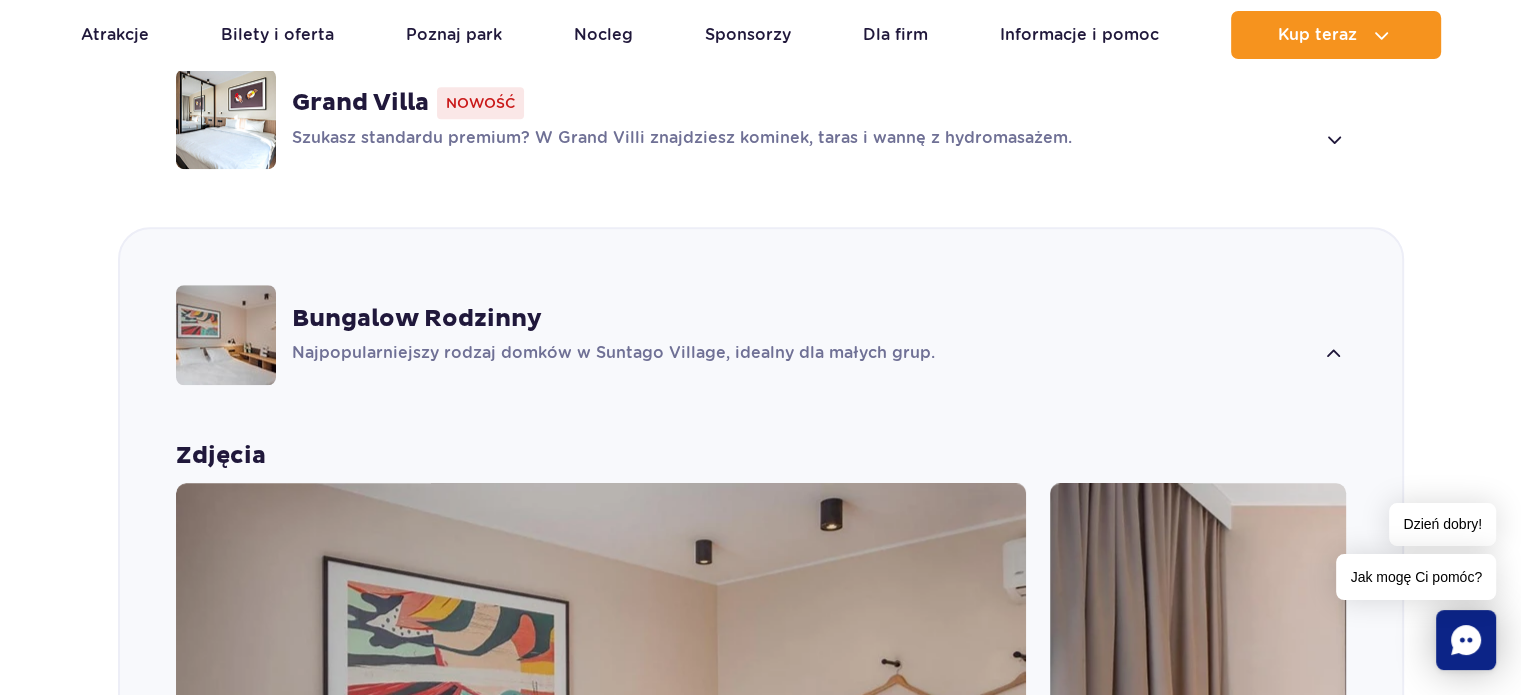 scroll, scrollTop: 1906, scrollLeft: 0, axis: vertical 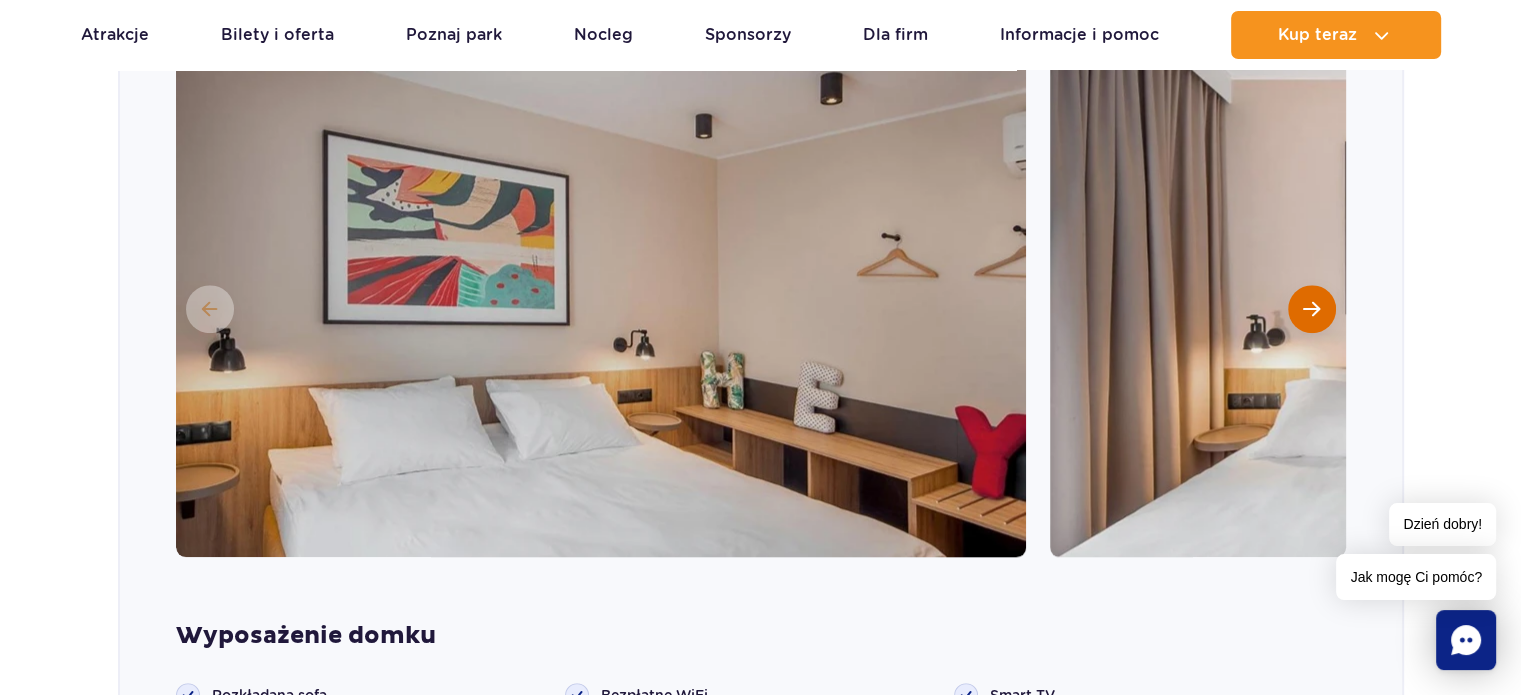 click at bounding box center [1312, 309] 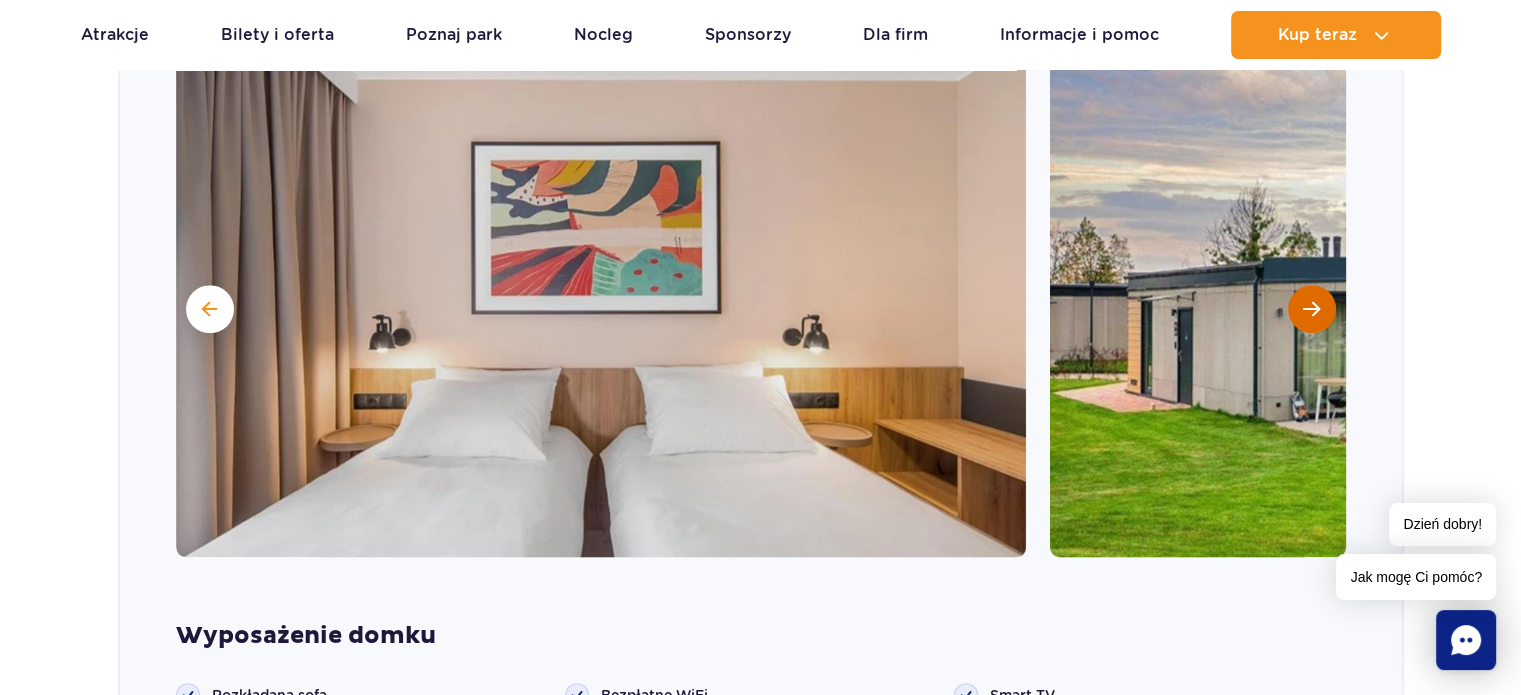 click at bounding box center [1312, 309] 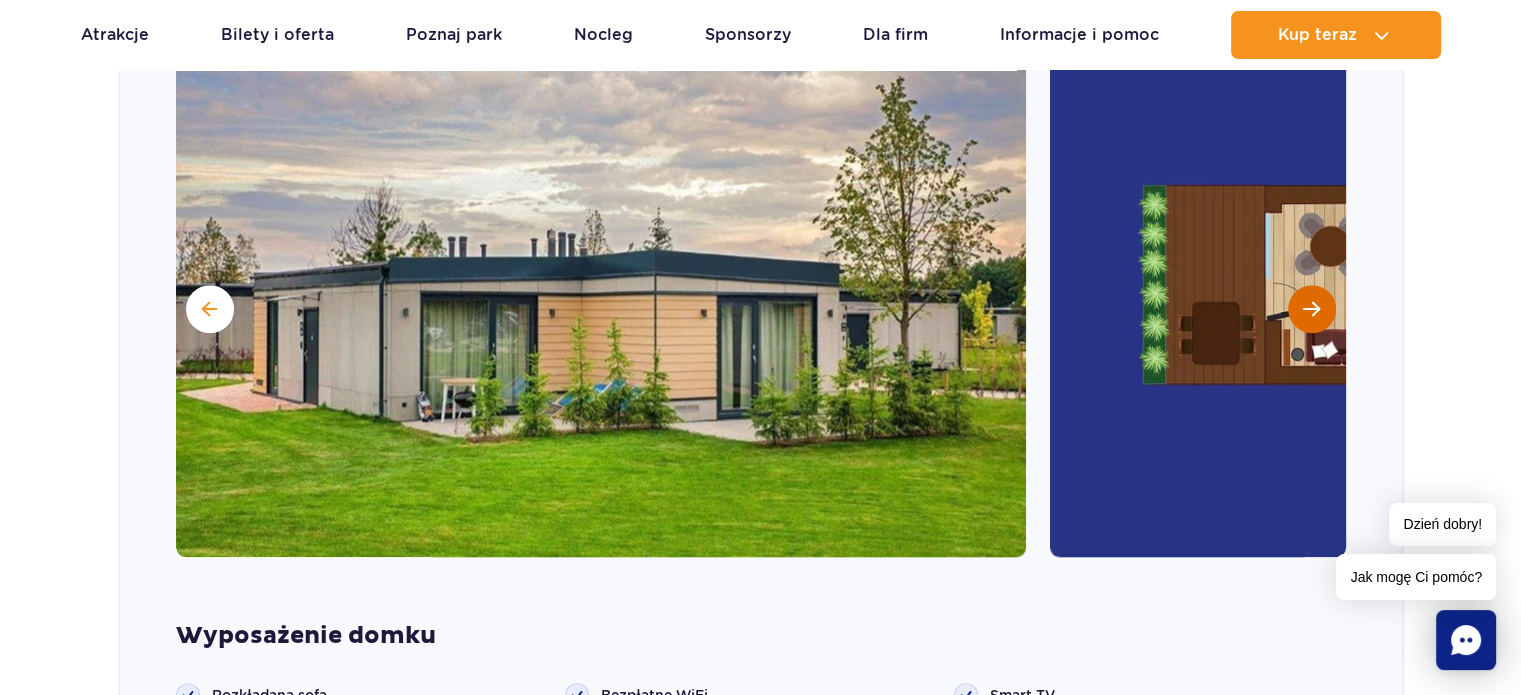 click at bounding box center (1312, 309) 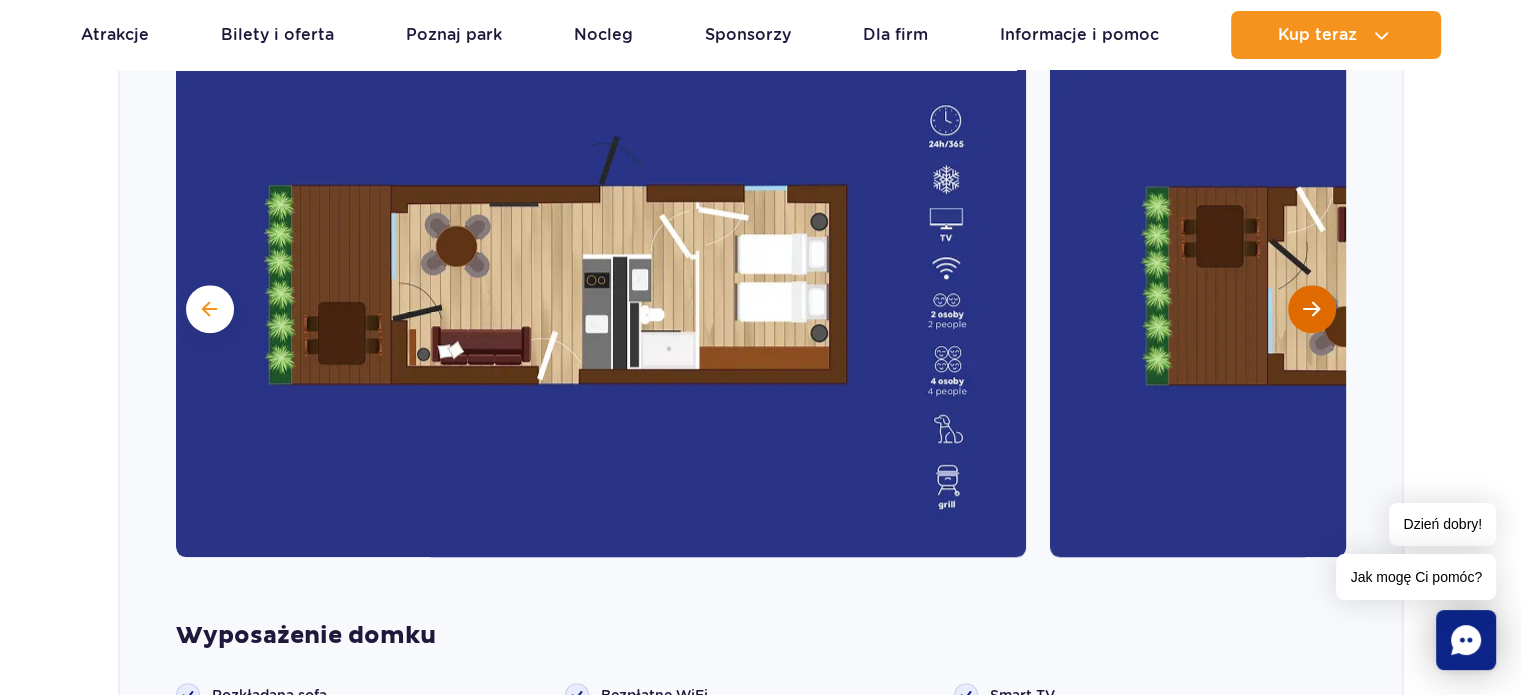 click at bounding box center (1312, 309) 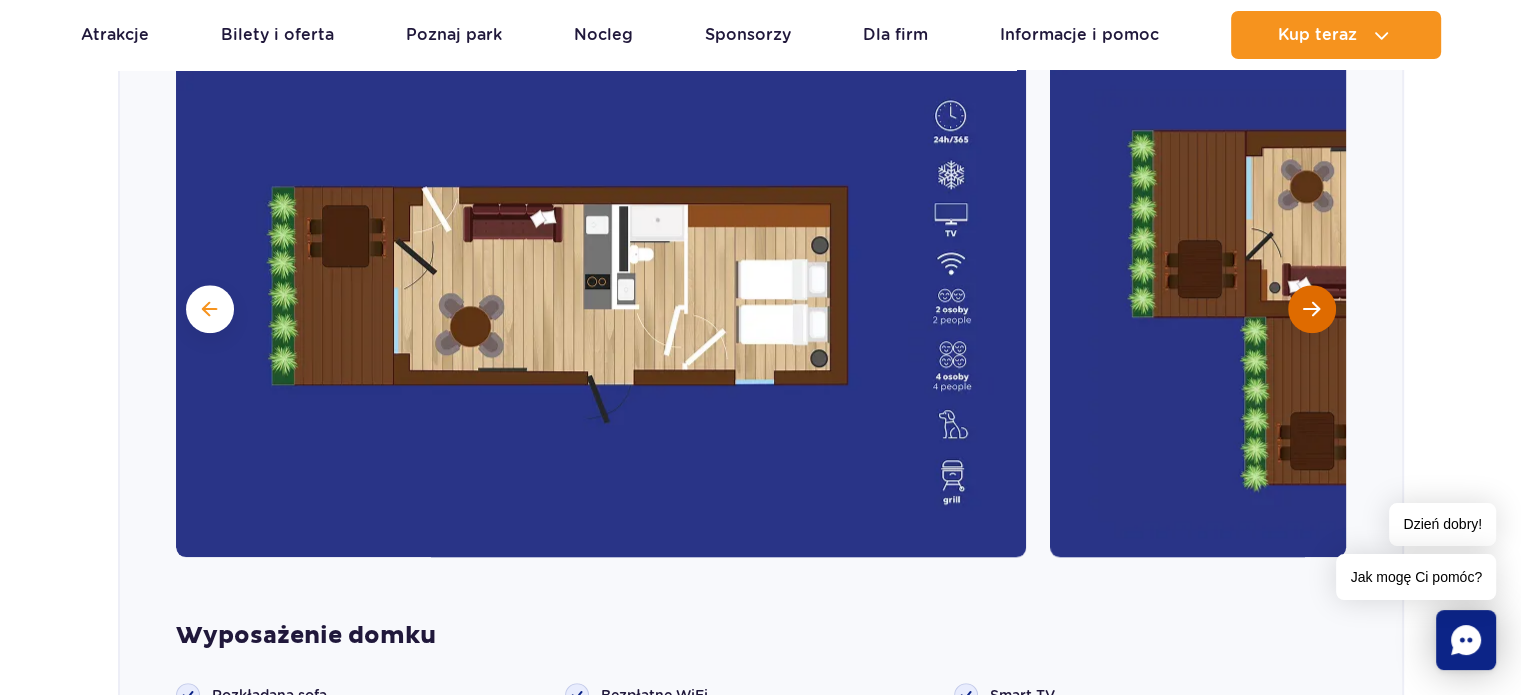 click at bounding box center [1312, 309] 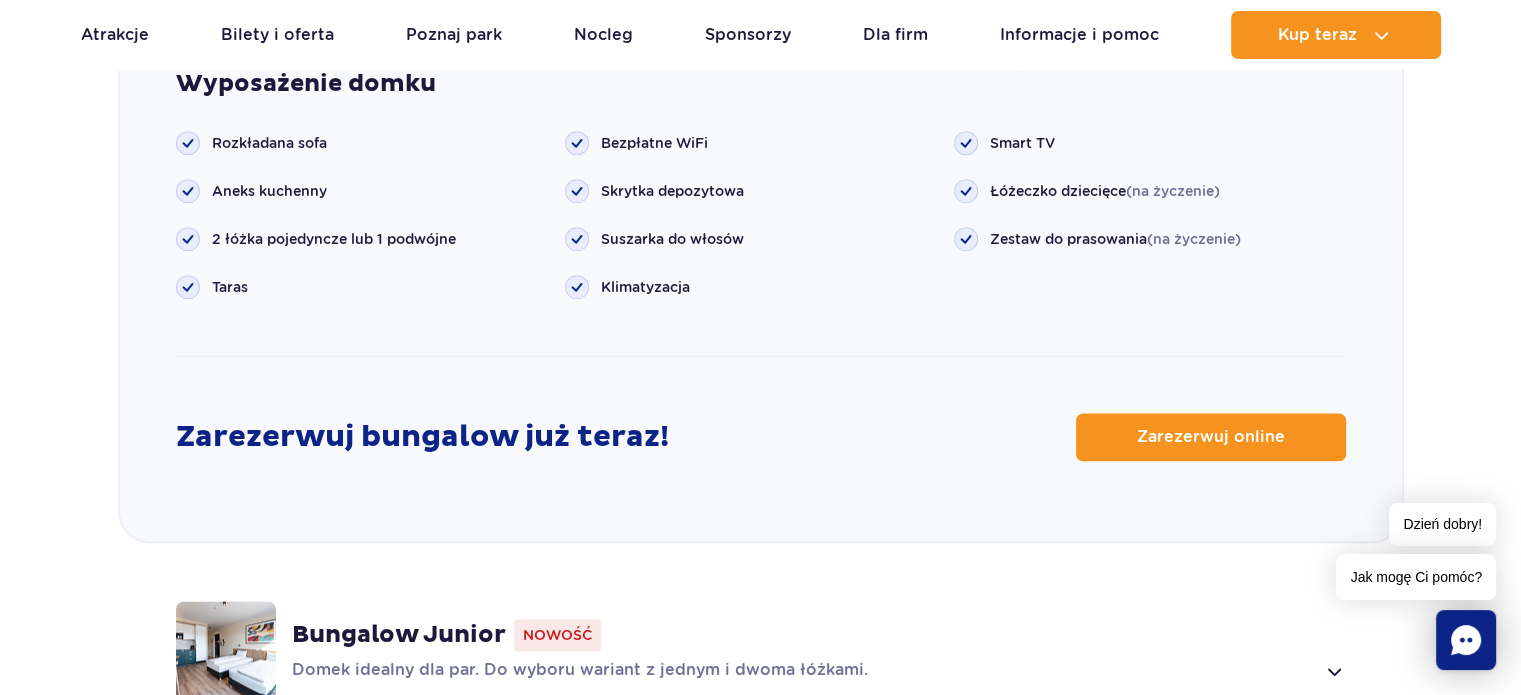 scroll, scrollTop: 2506, scrollLeft: 0, axis: vertical 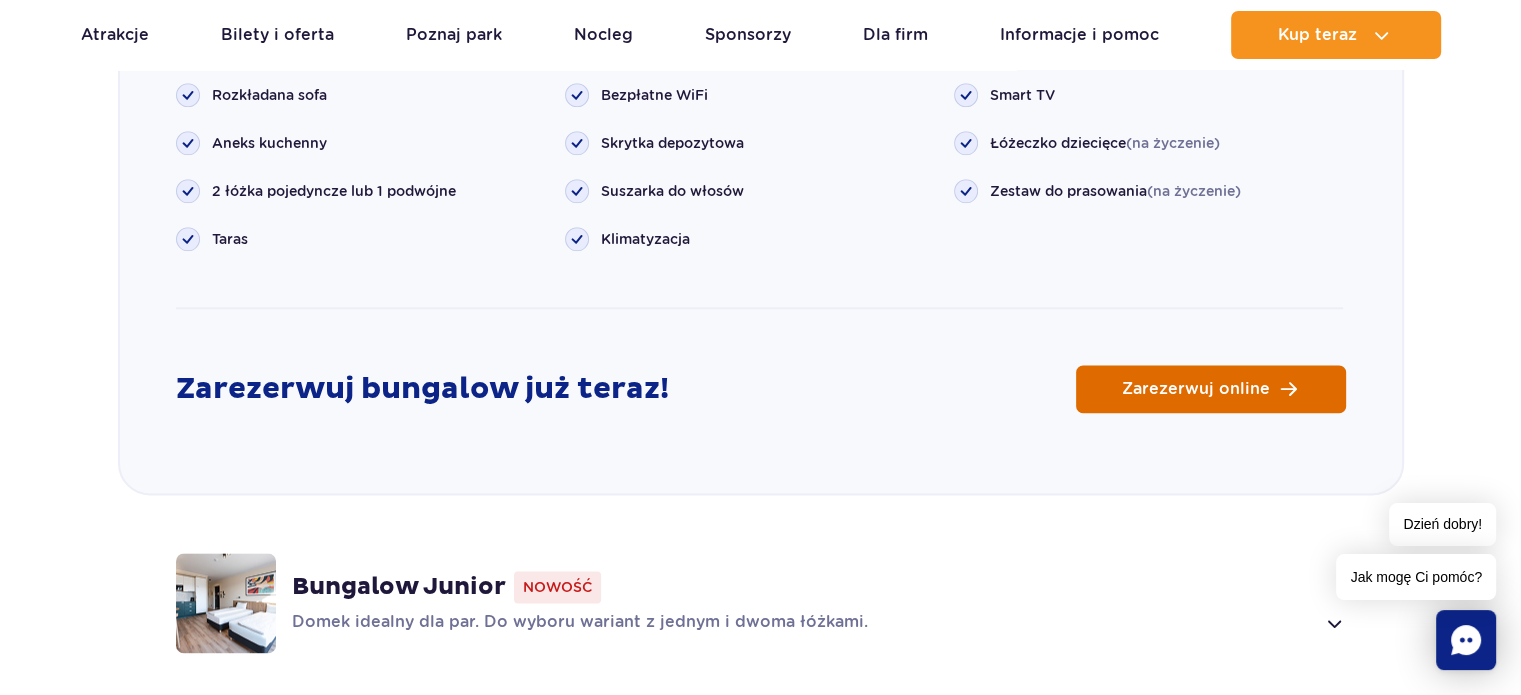 click on "Zarezerwuj online" at bounding box center (1196, 389) 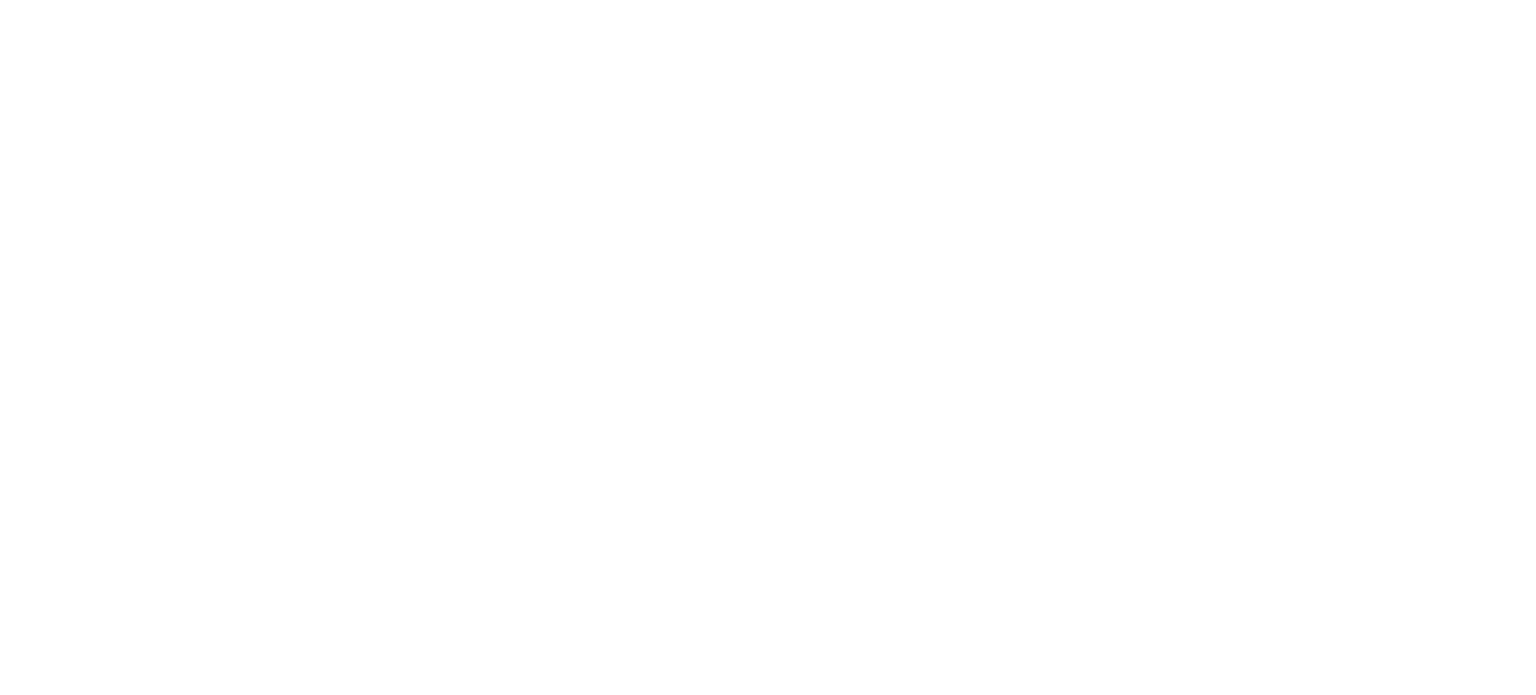 scroll, scrollTop: 0, scrollLeft: 0, axis: both 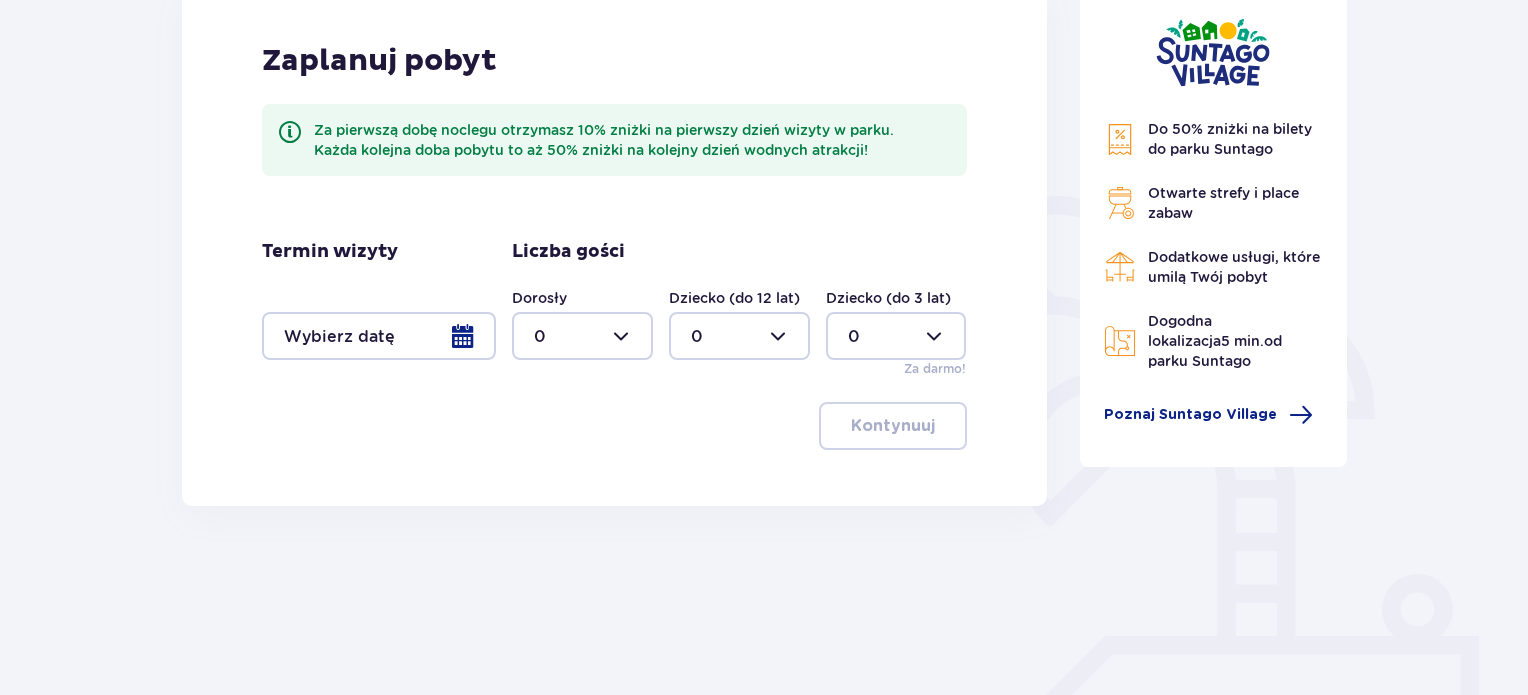 click at bounding box center [379, 336] 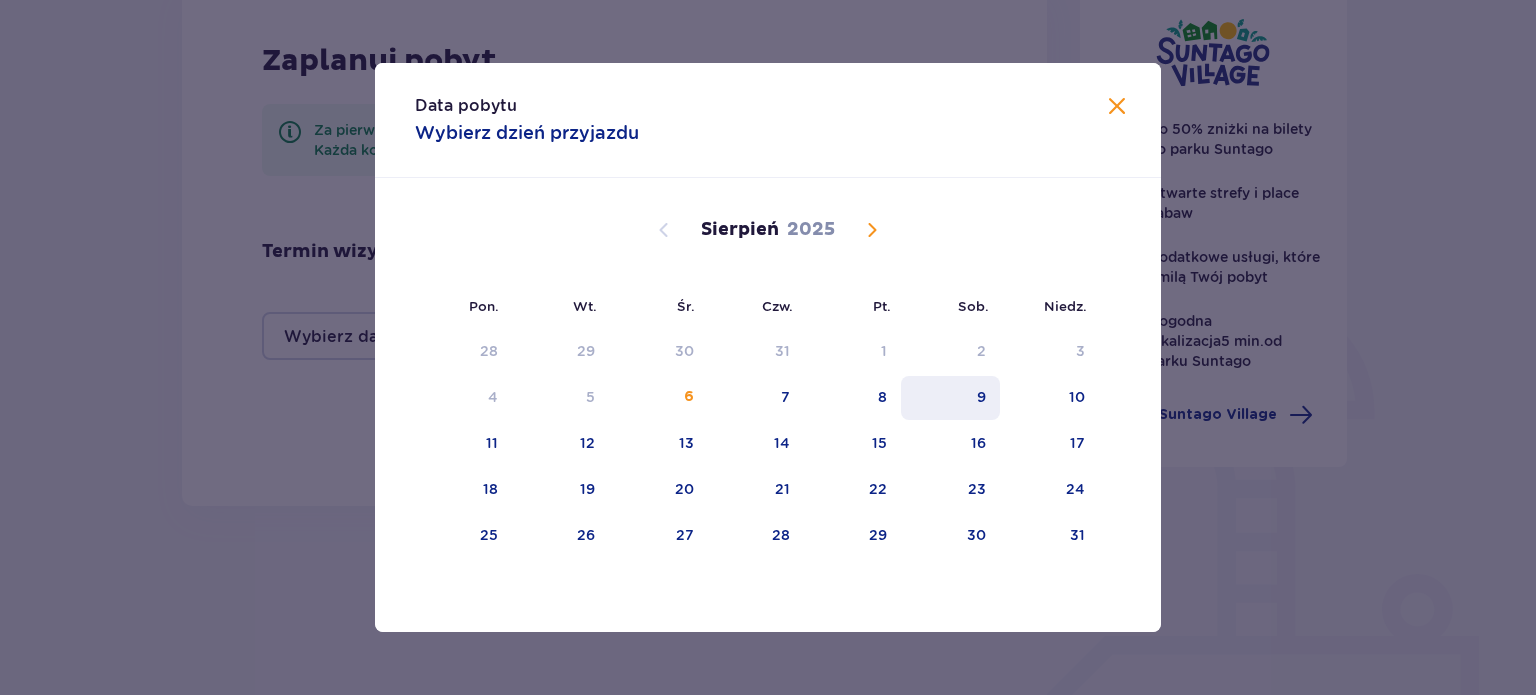 click on "9" at bounding box center (950, 398) 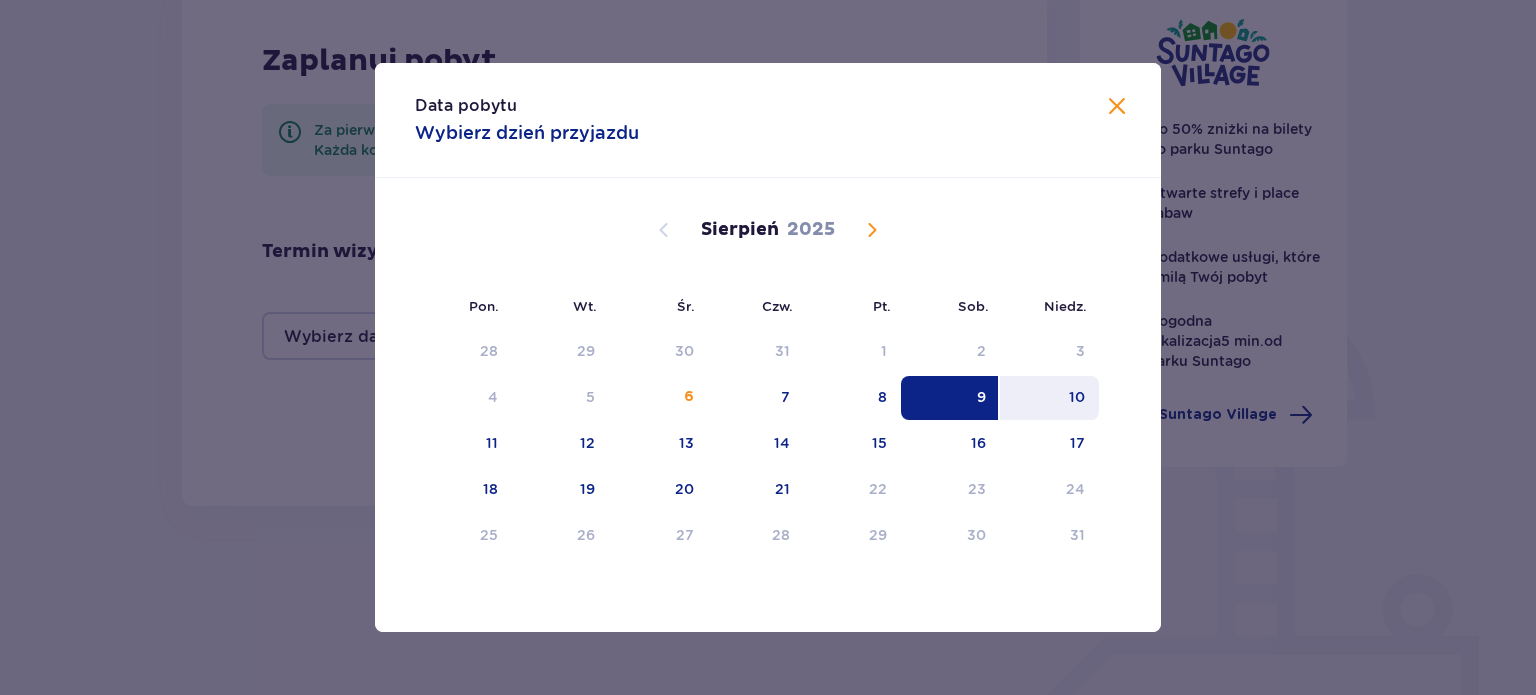 click on "10" at bounding box center (1049, 398) 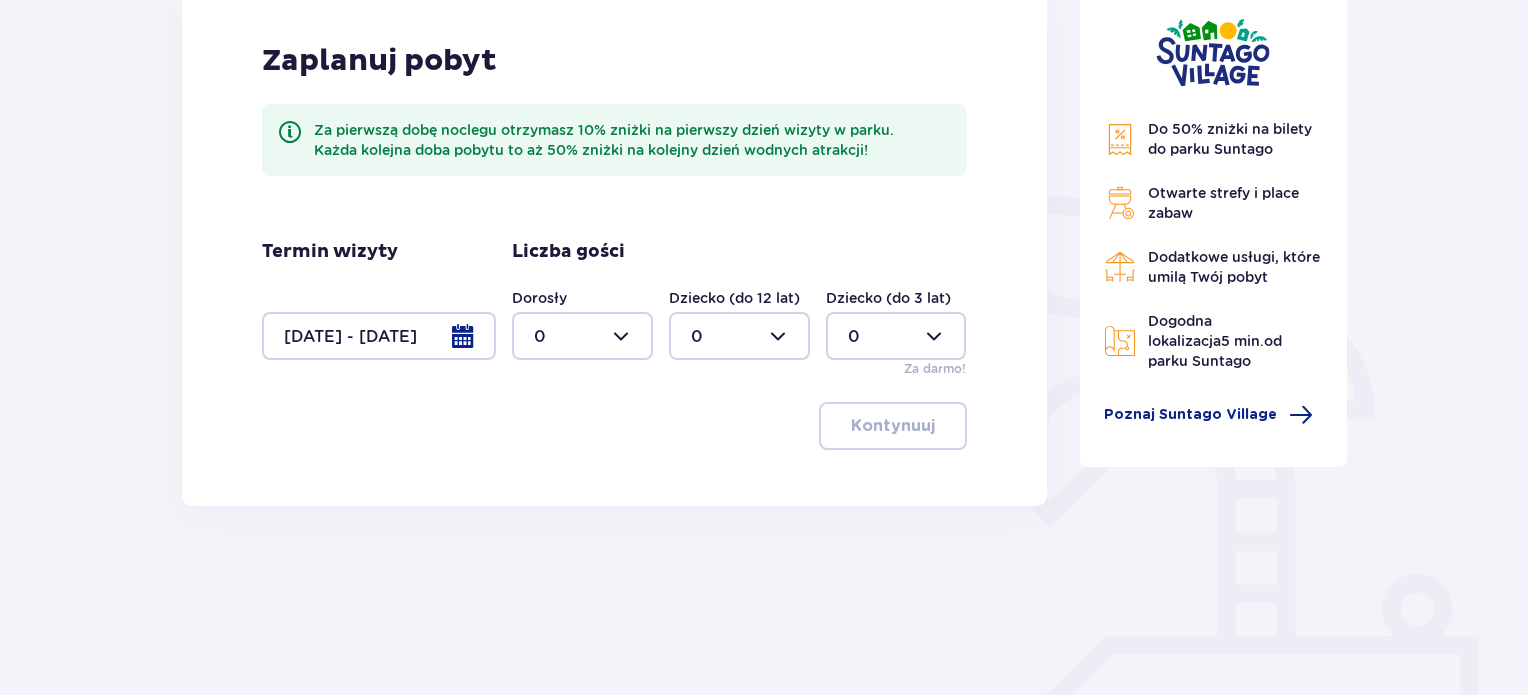 click at bounding box center [582, 336] 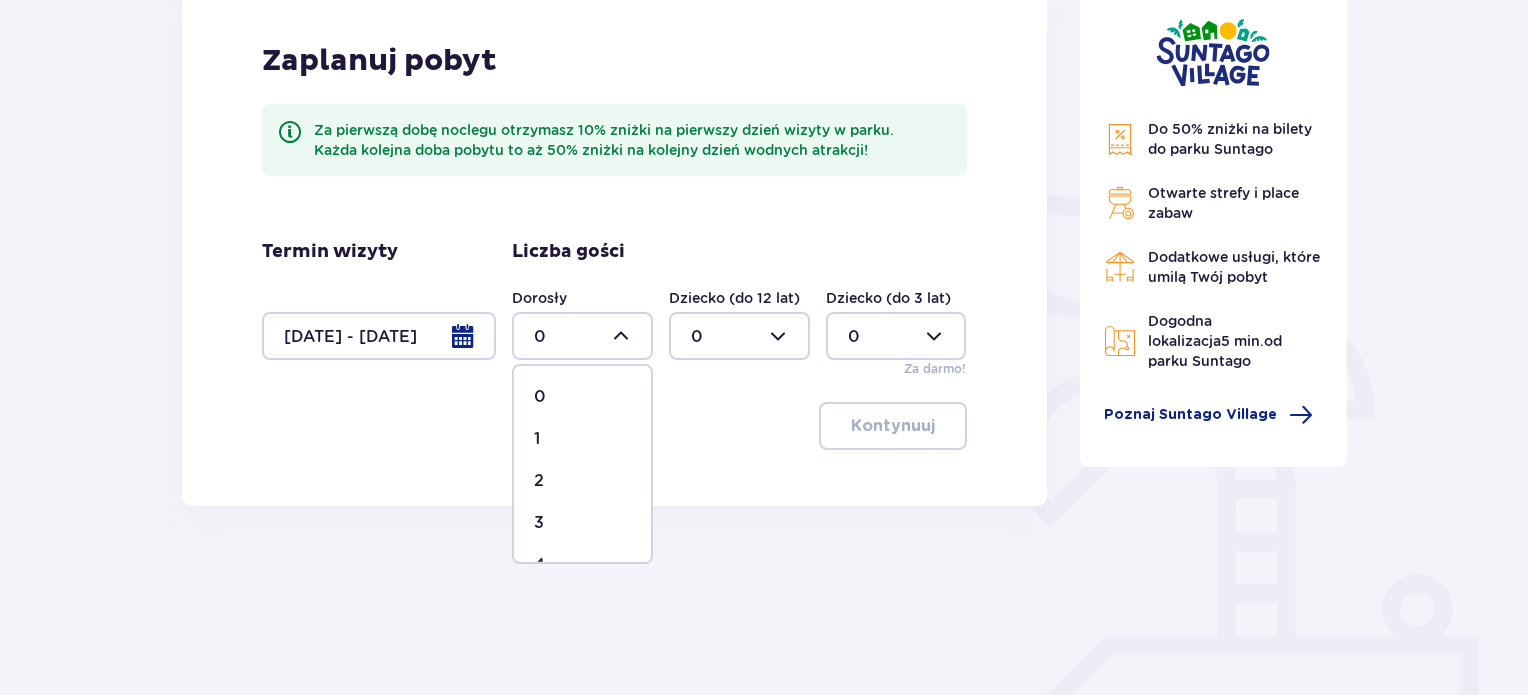click on "2" at bounding box center [539, 481] 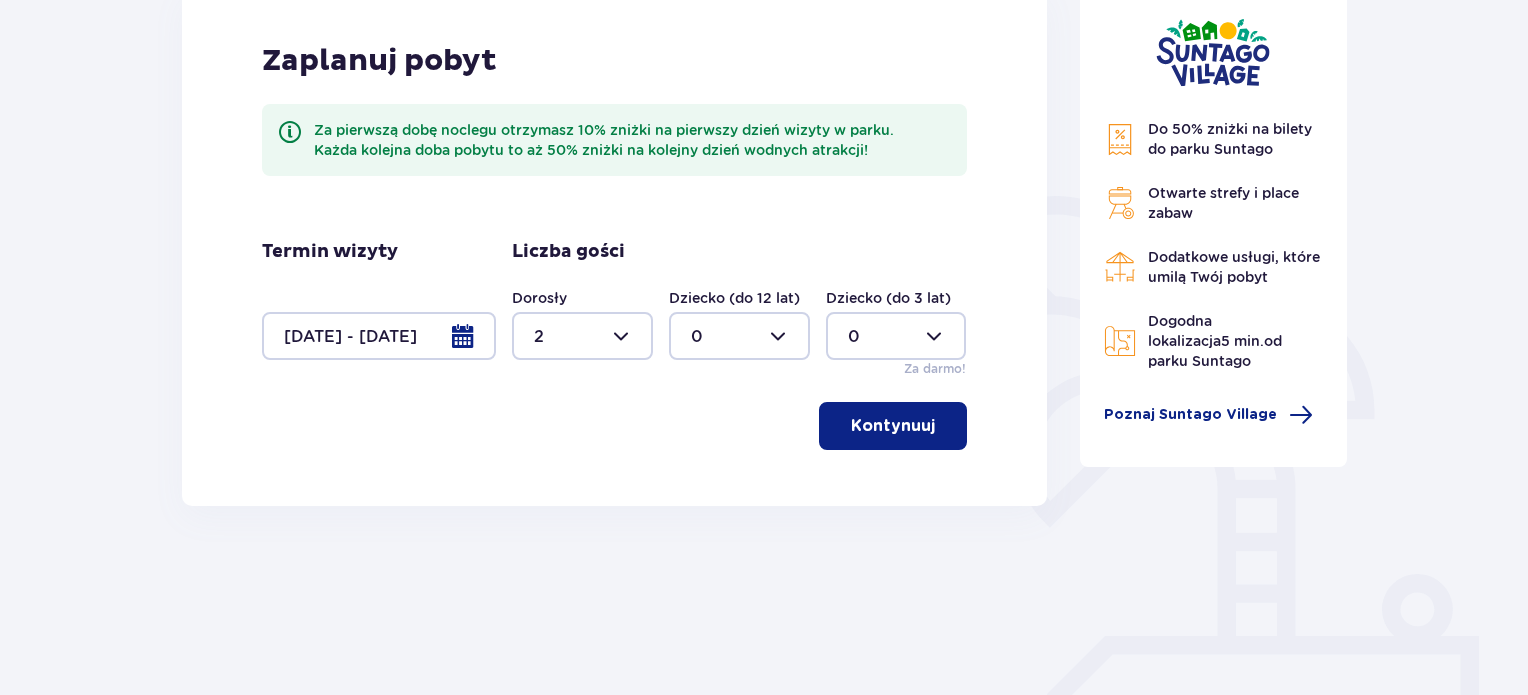 click at bounding box center (739, 336) 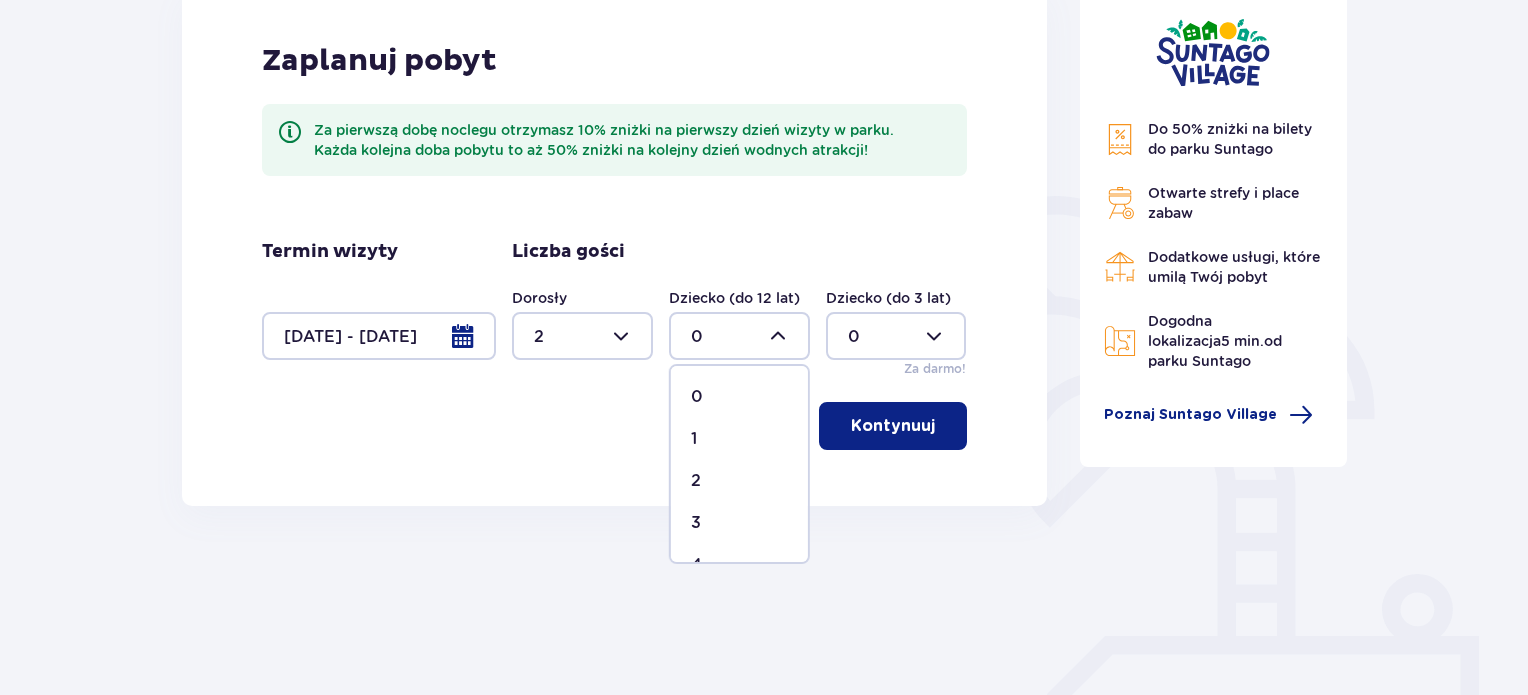 click on "1" at bounding box center [739, 439] 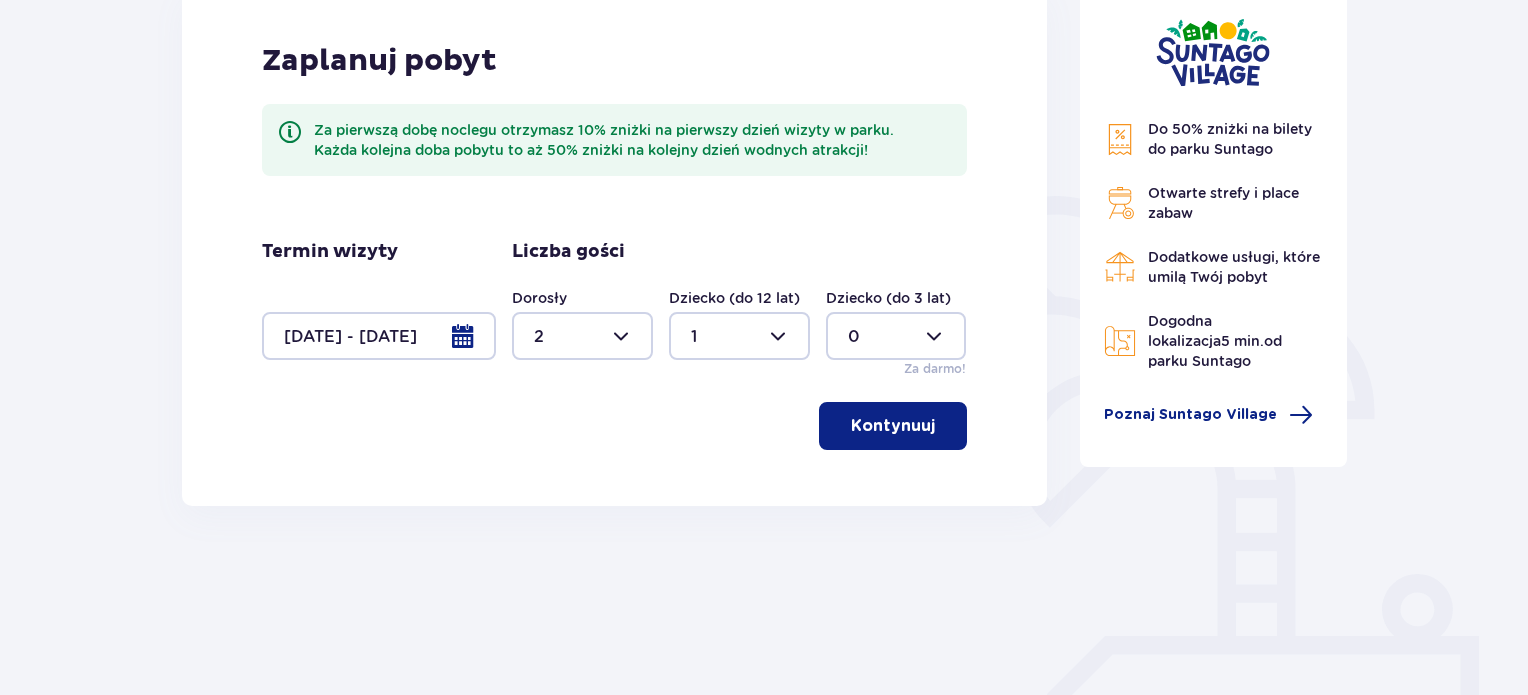 click at bounding box center [582, 336] 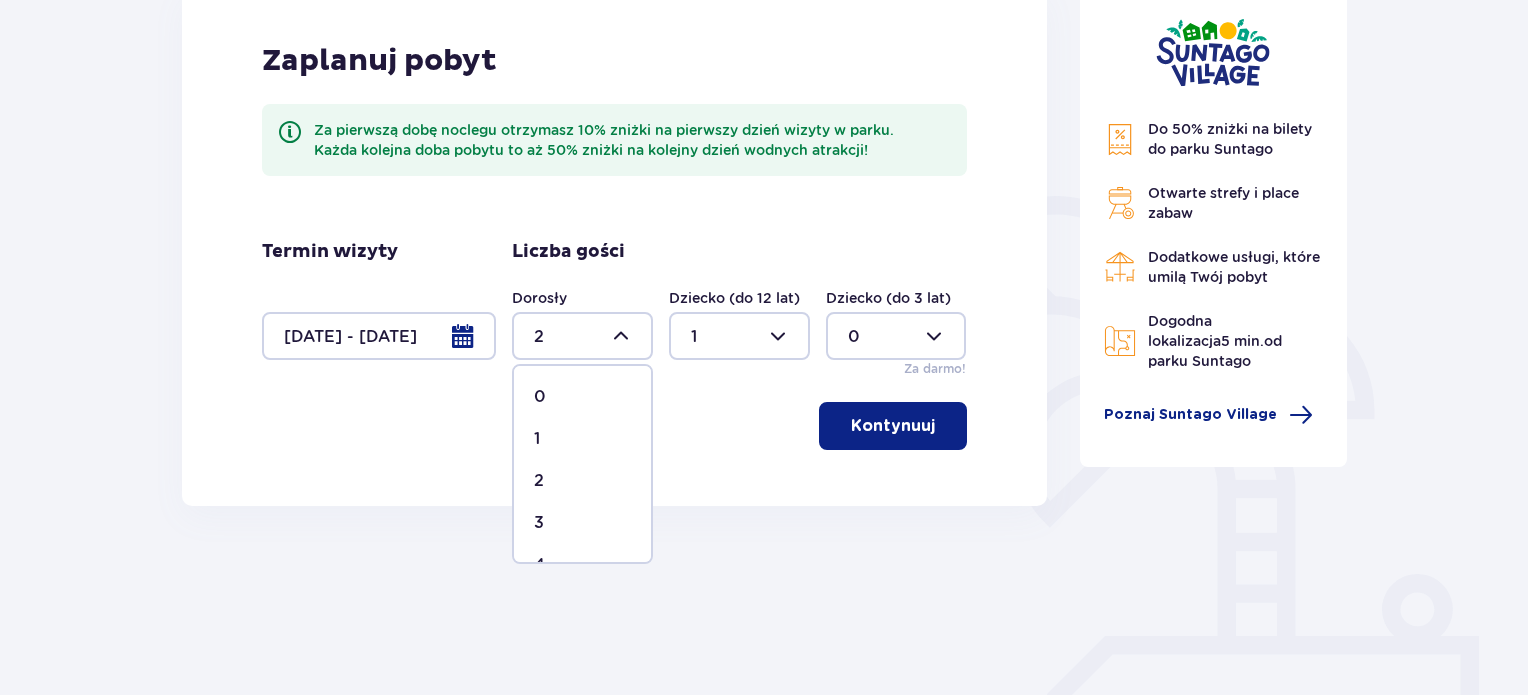 click on "3" at bounding box center [582, 523] 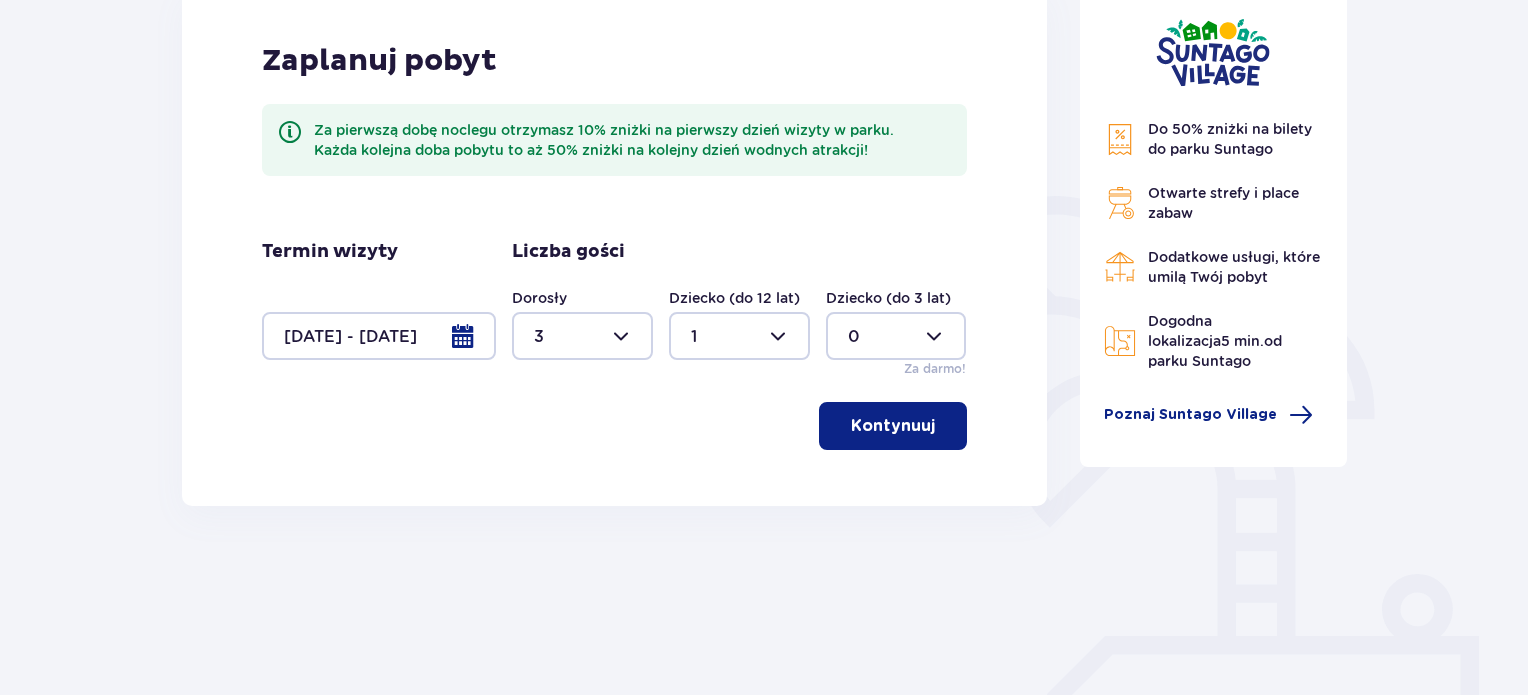 click on "Kontynuuj" at bounding box center (893, 426) 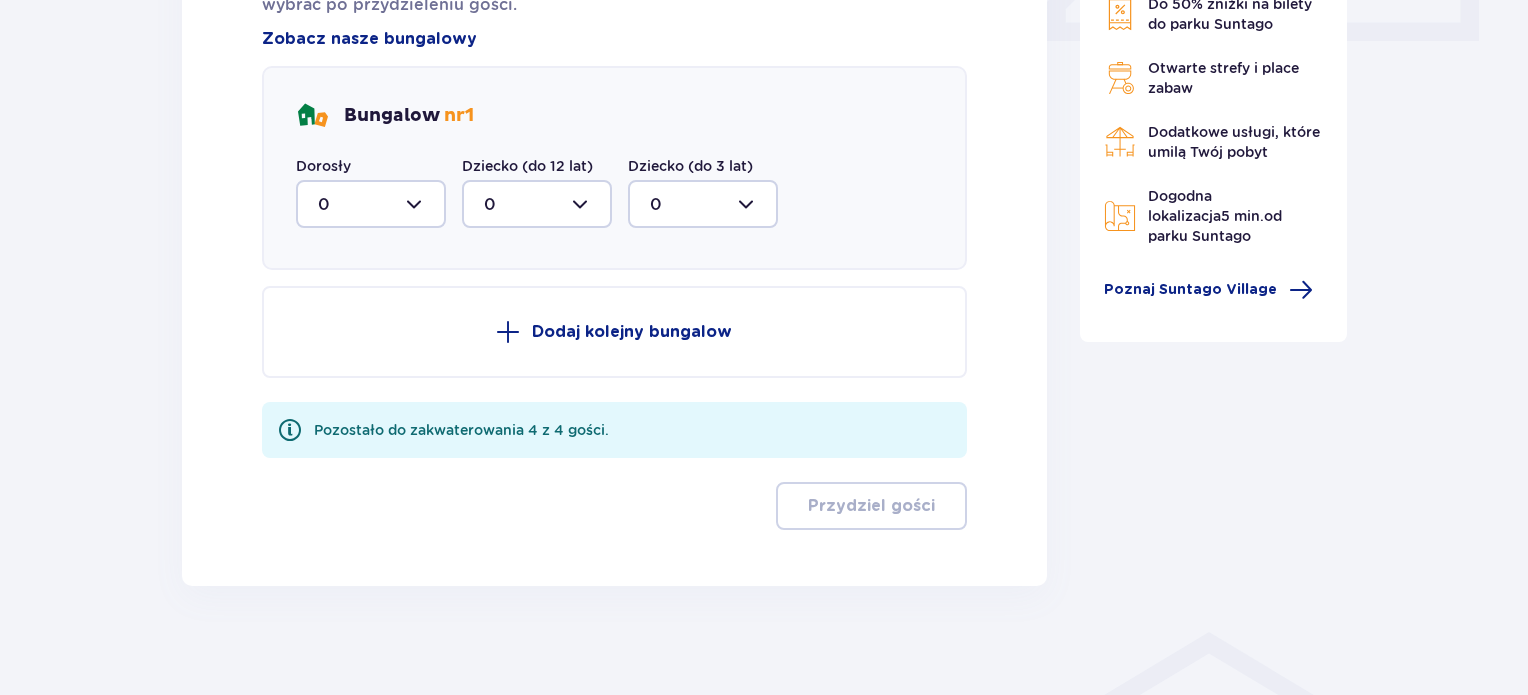 scroll, scrollTop: 1001, scrollLeft: 0, axis: vertical 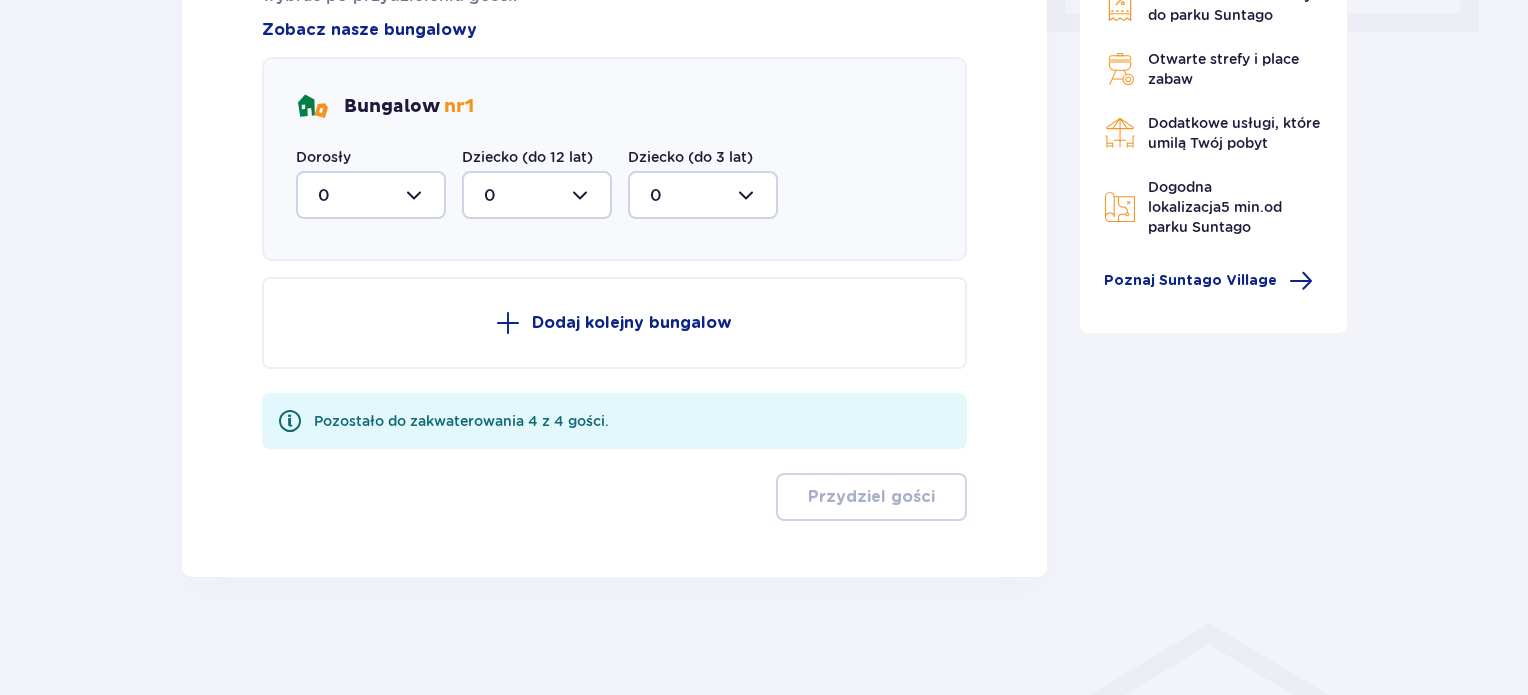click at bounding box center (371, 195) 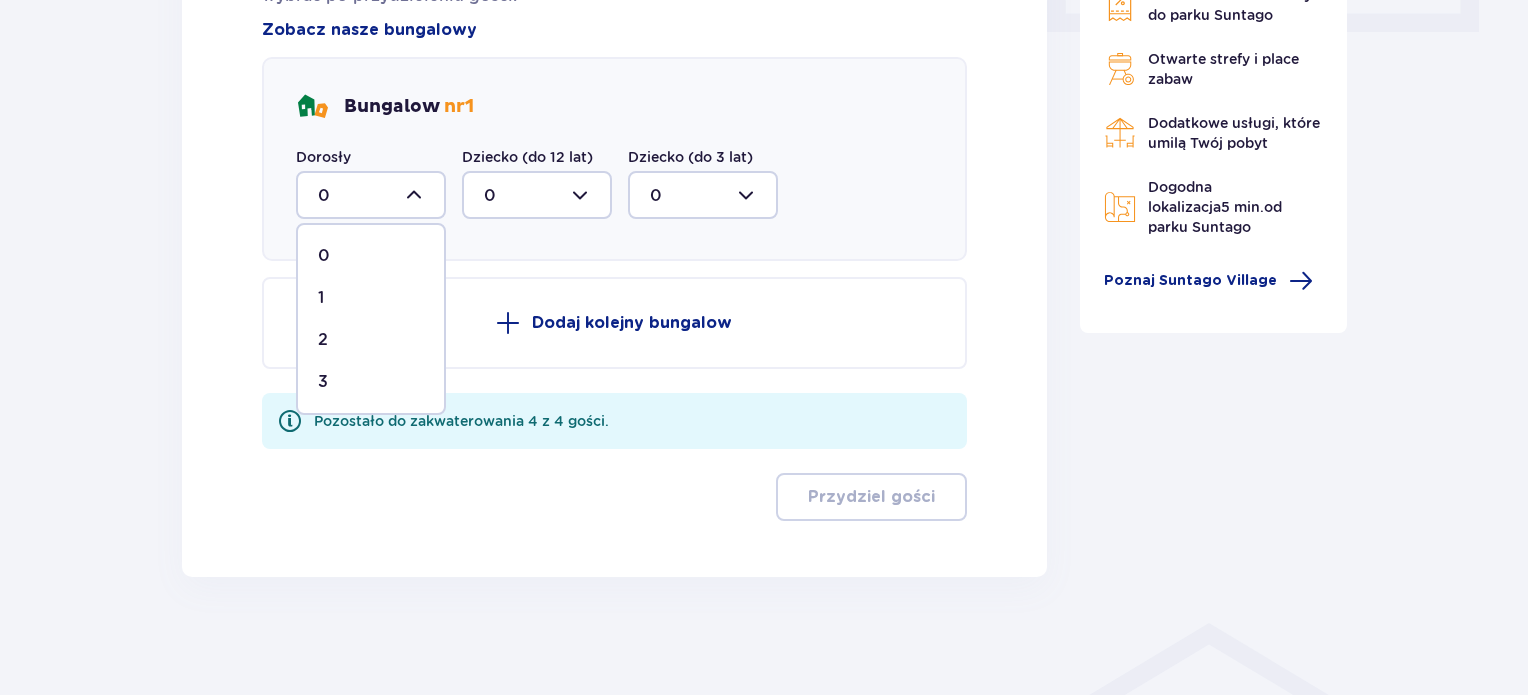 click on "3" at bounding box center (371, 382) 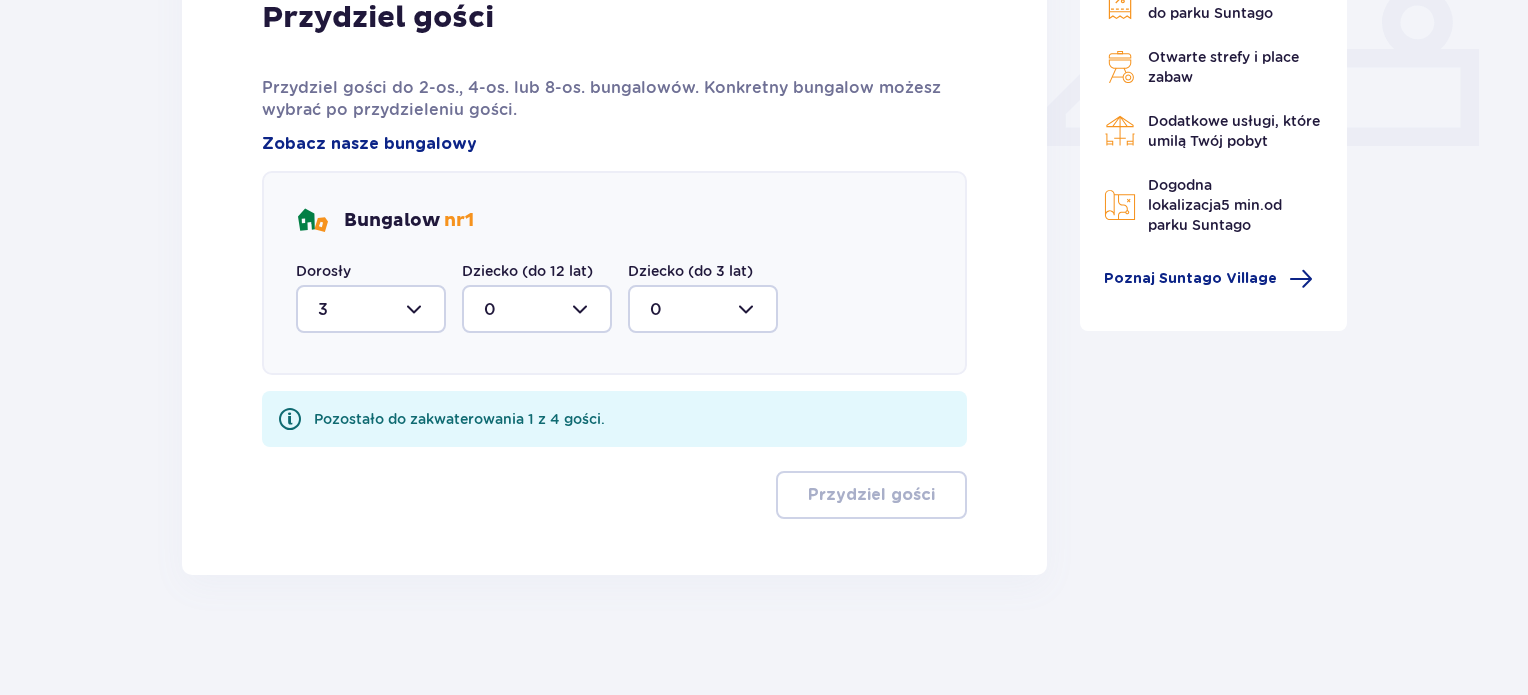 scroll, scrollTop: 886, scrollLeft: 0, axis: vertical 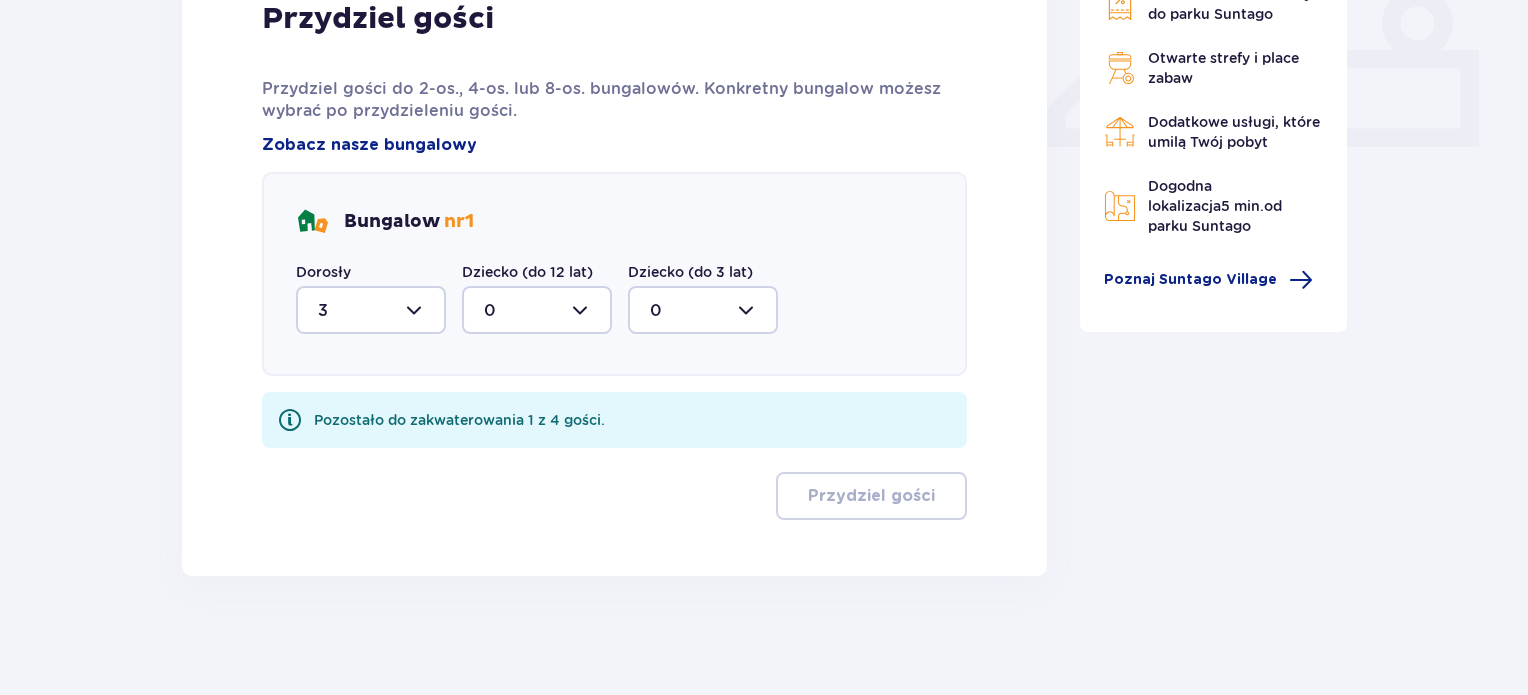 click at bounding box center (537, 310) 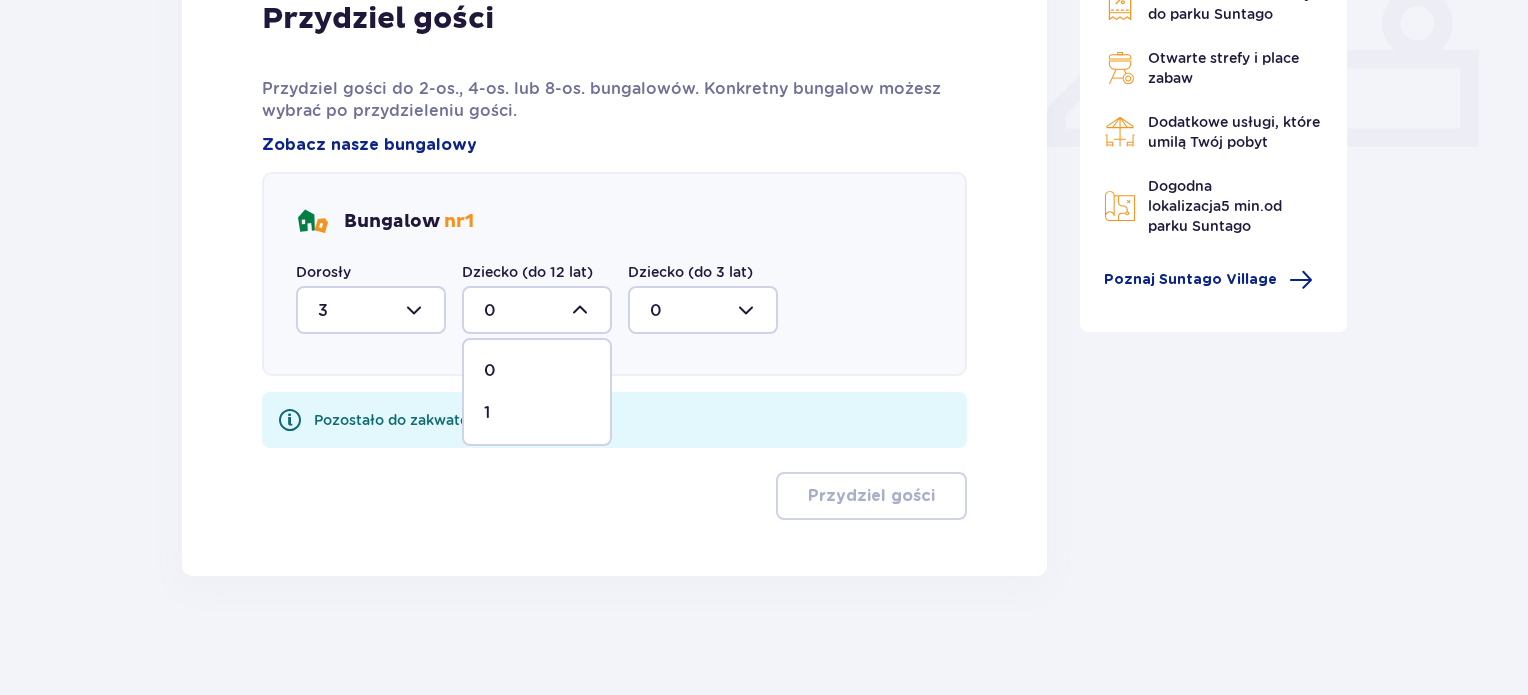 click on "1" at bounding box center (537, 413) 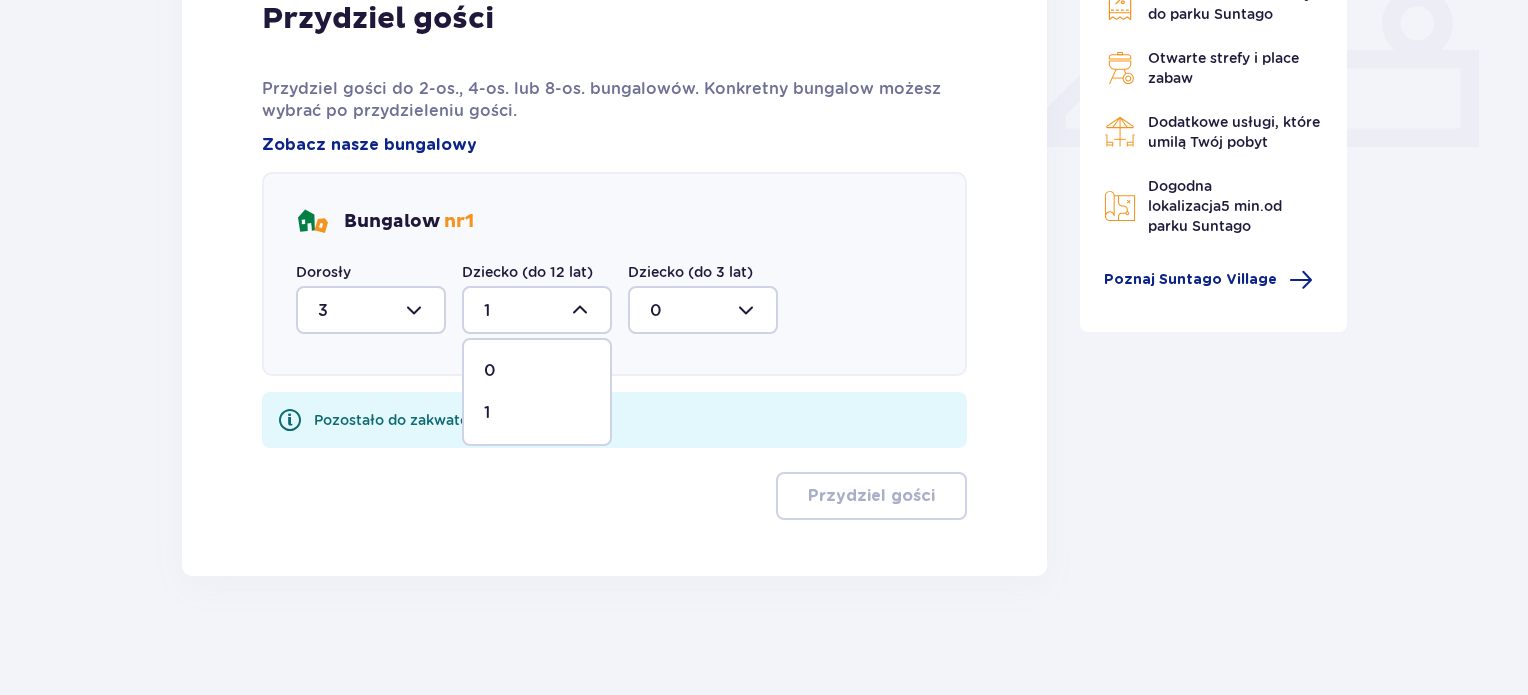 scroll, scrollTop: 806, scrollLeft: 0, axis: vertical 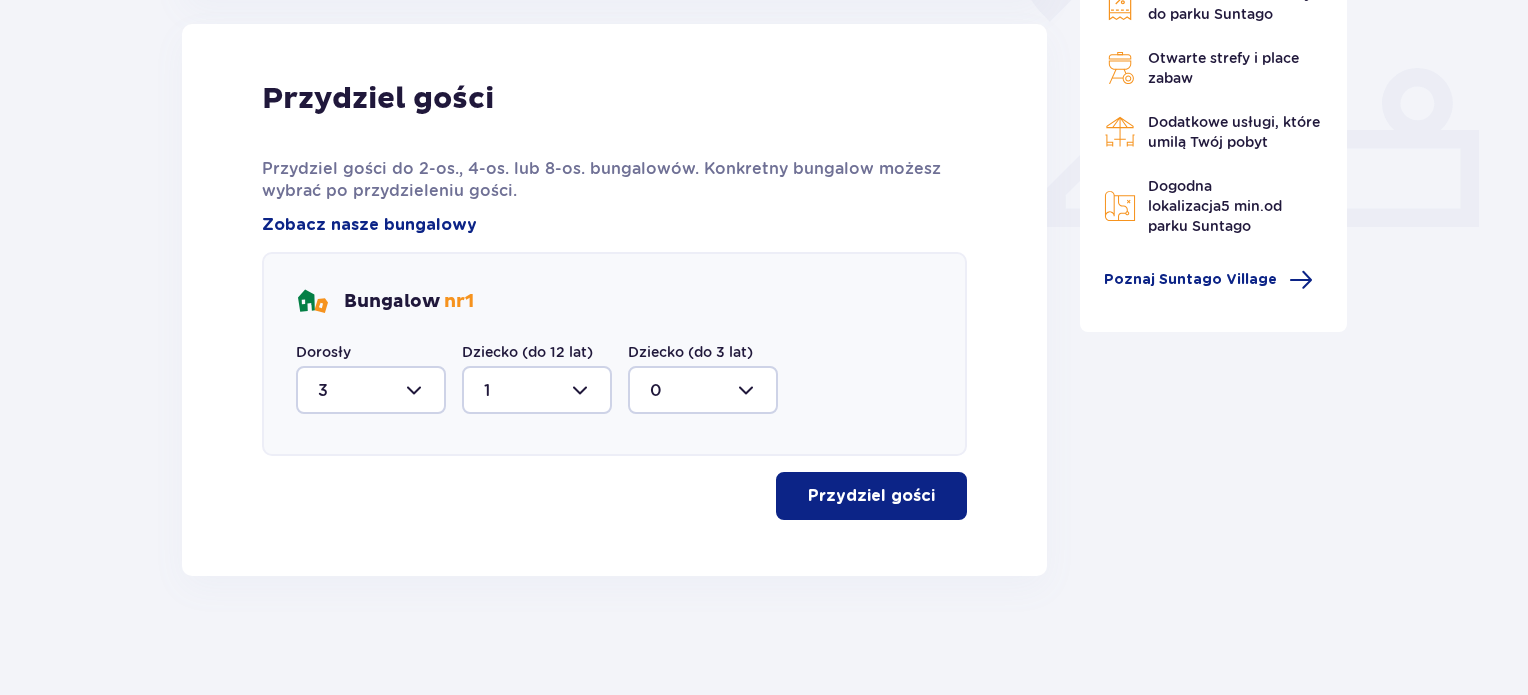 click on "Przydziel gości" at bounding box center (871, 496) 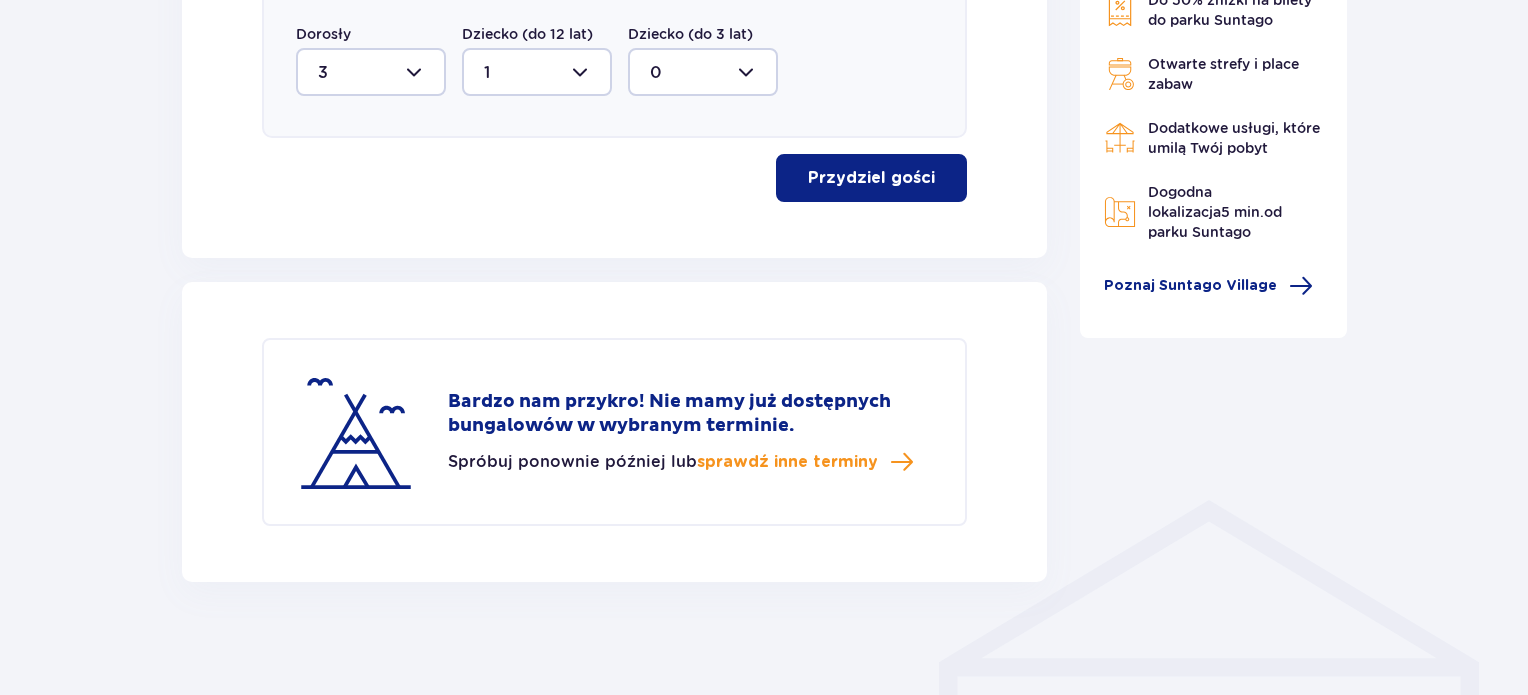 scroll, scrollTop: 1129, scrollLeft: 0, axis: vertical 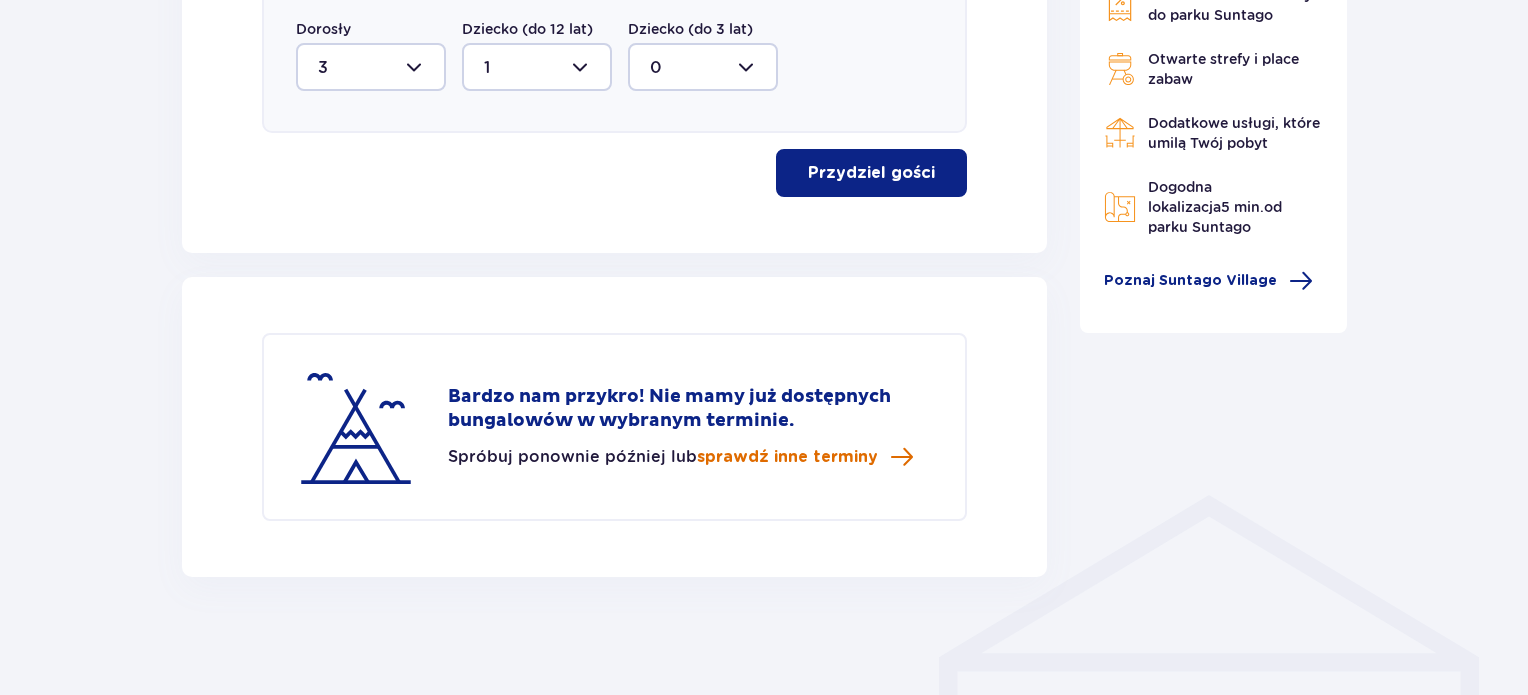 click on "sprawdź inne terminy" at bounding box center (787, 457) 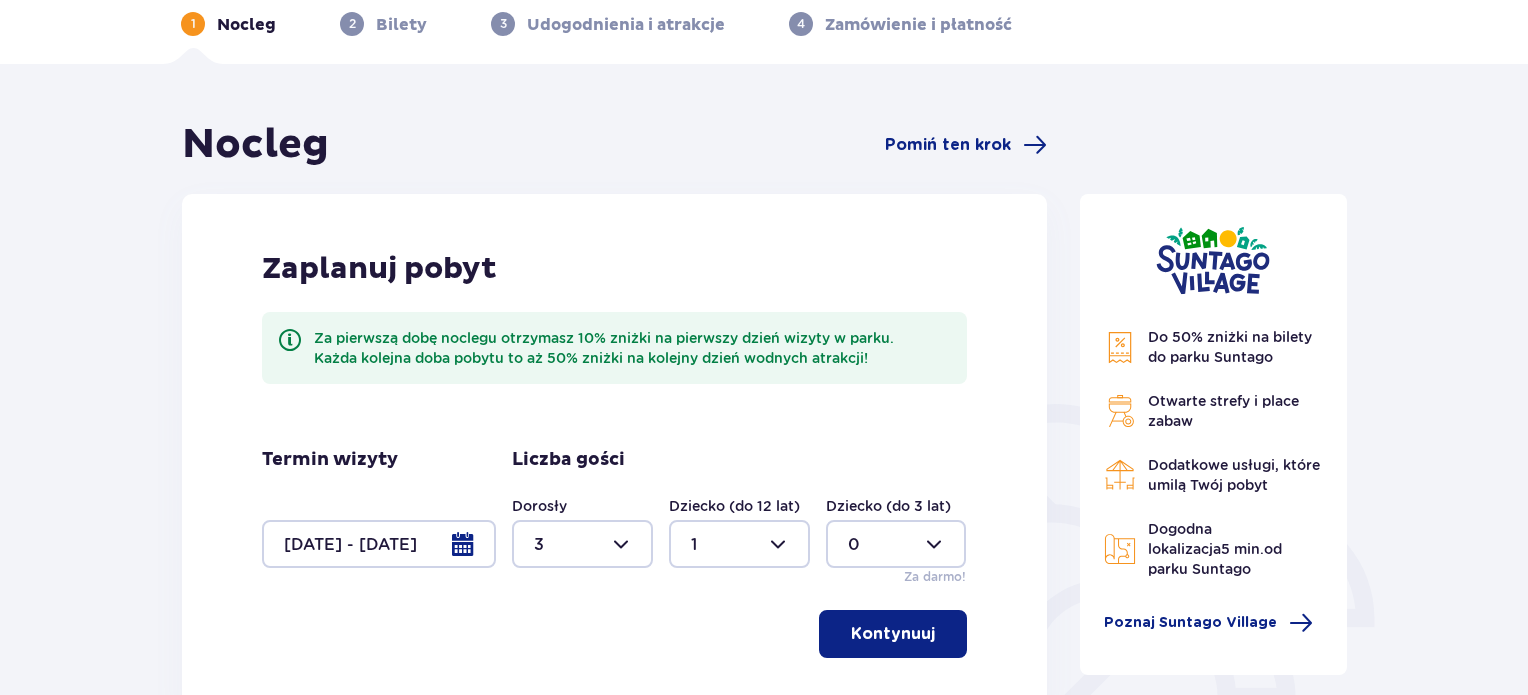 scroll, scrollTop: 0, scrollLeft: 0, axis: both 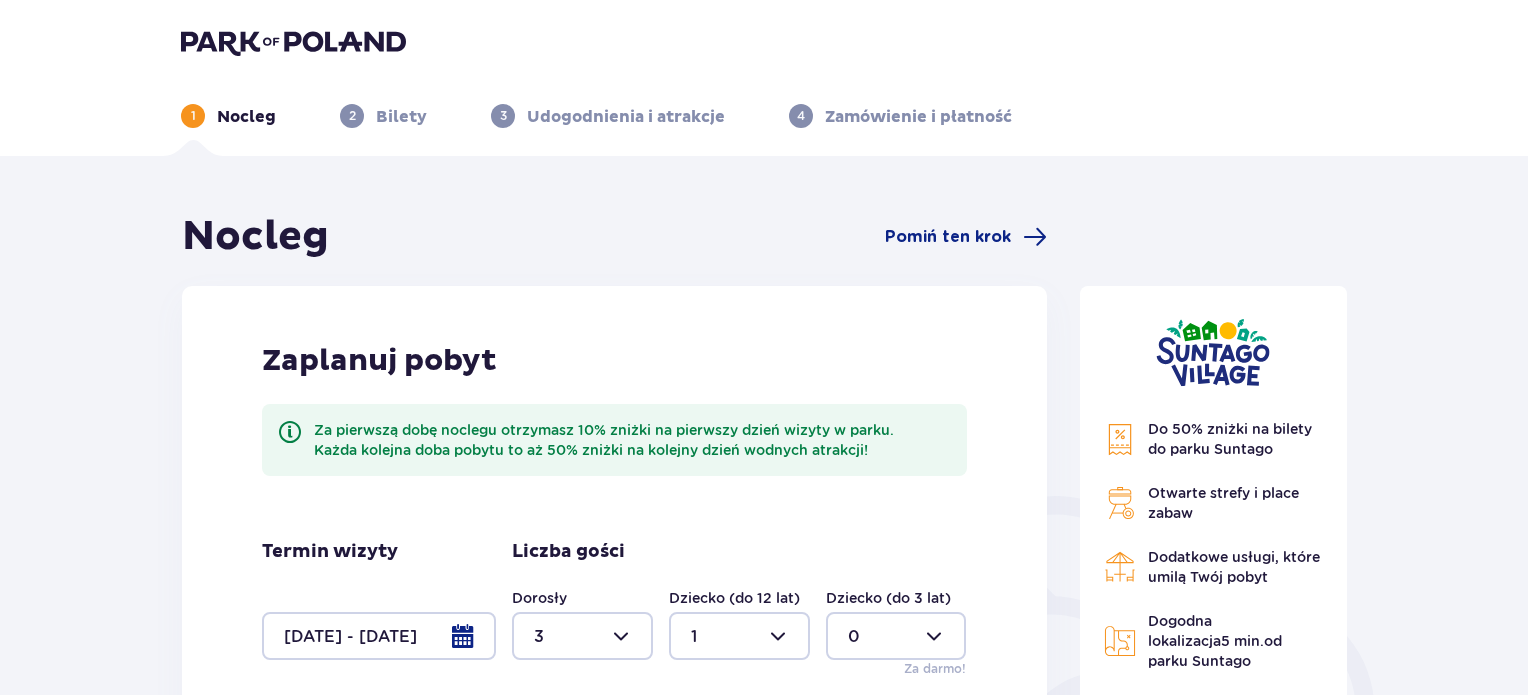 click on "Bilety" at bounding box center [401, 117] 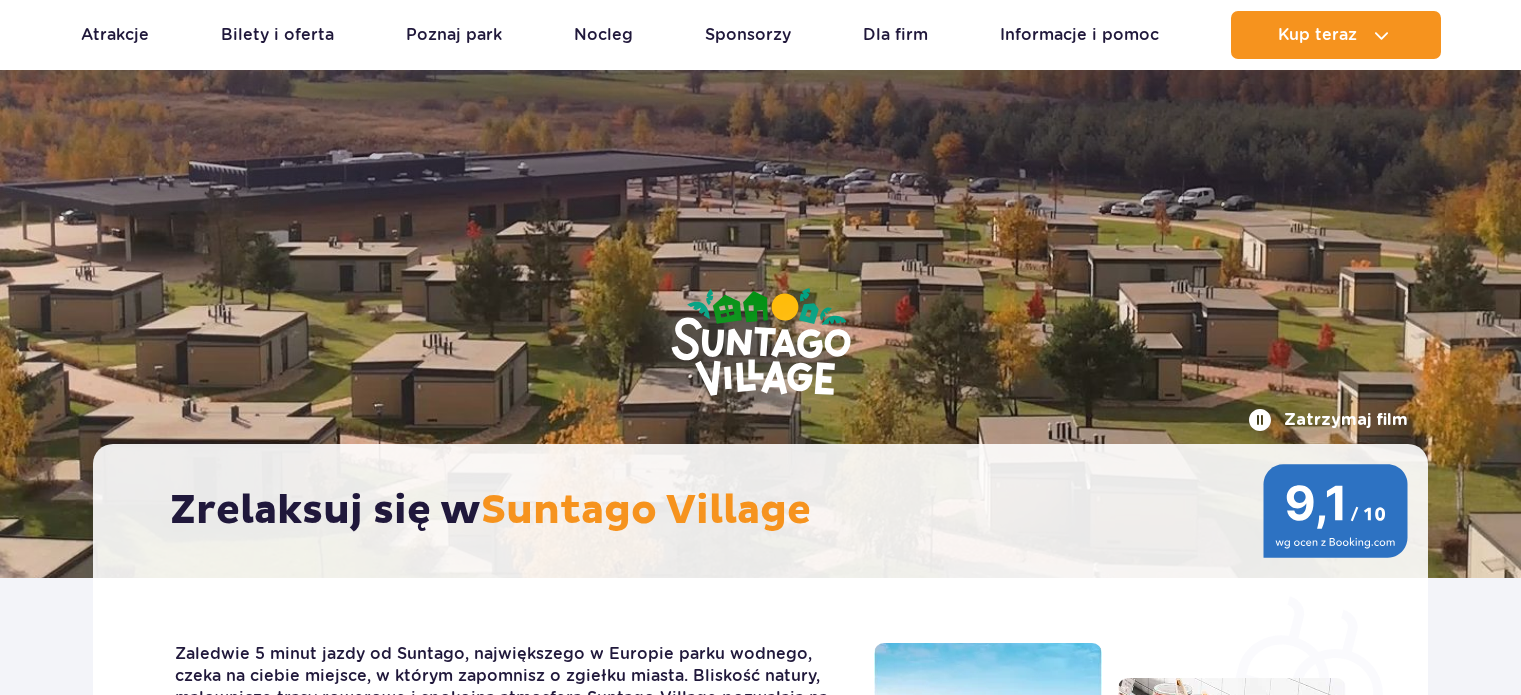 scroll, scrollTop: 1259, scrollLeft: 0, axis: vertical 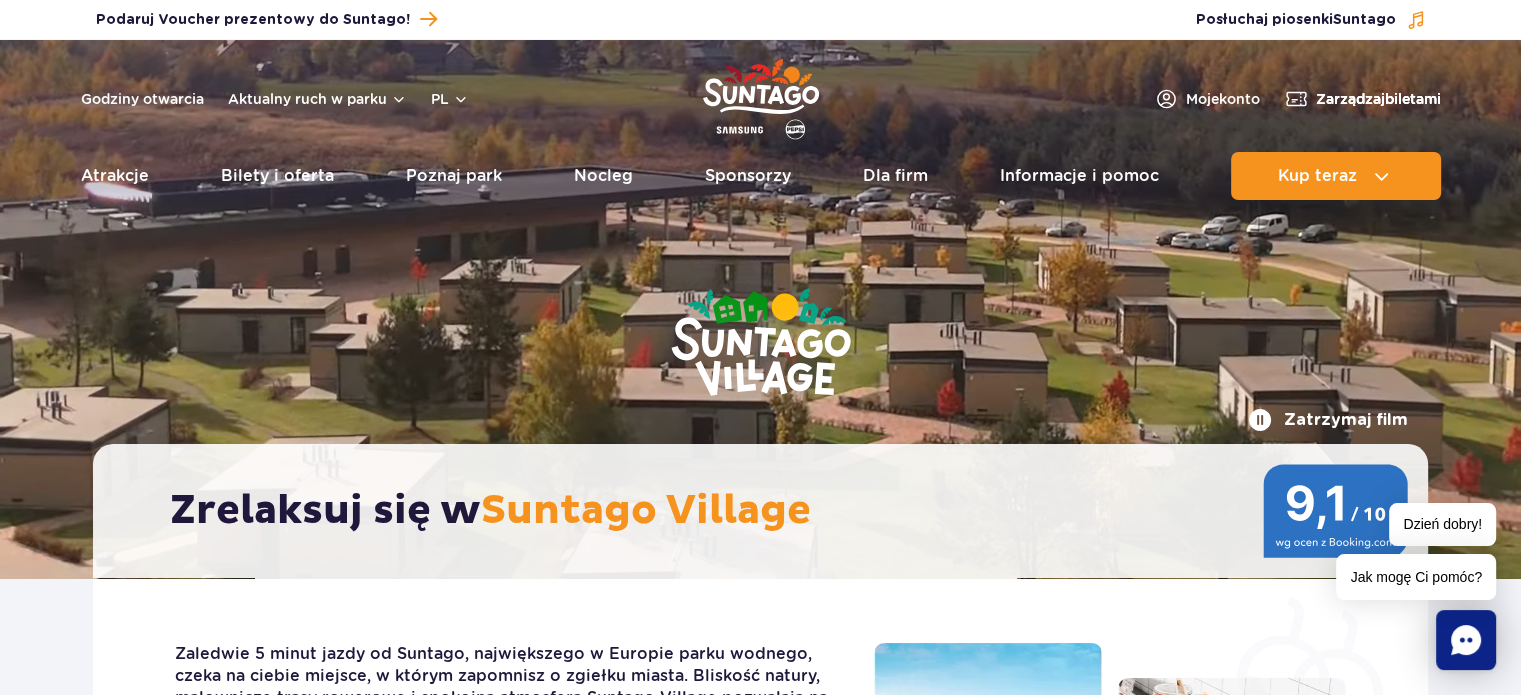 click on "Zarządzaj  biletami" at bounding box center (1378, 99) 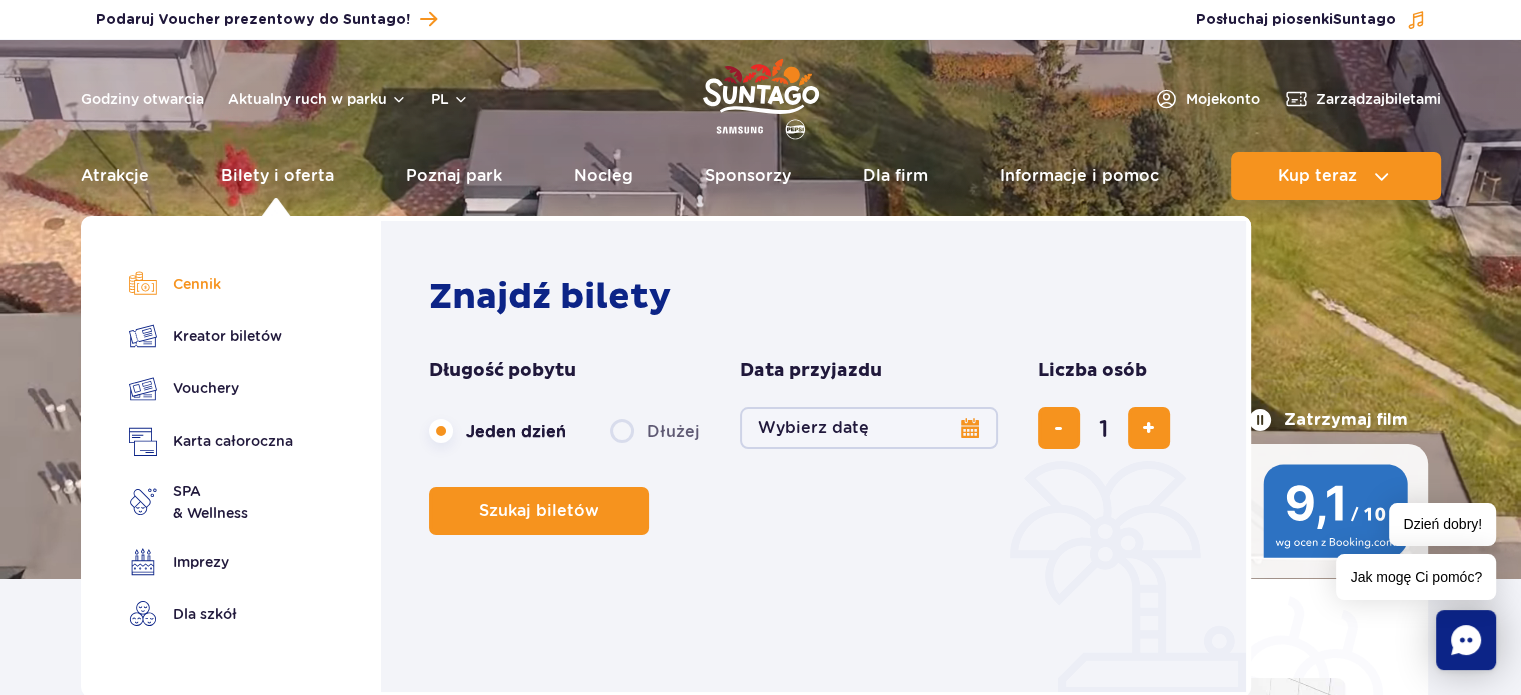 click on "Cennik" at bounding box center [211, 284] 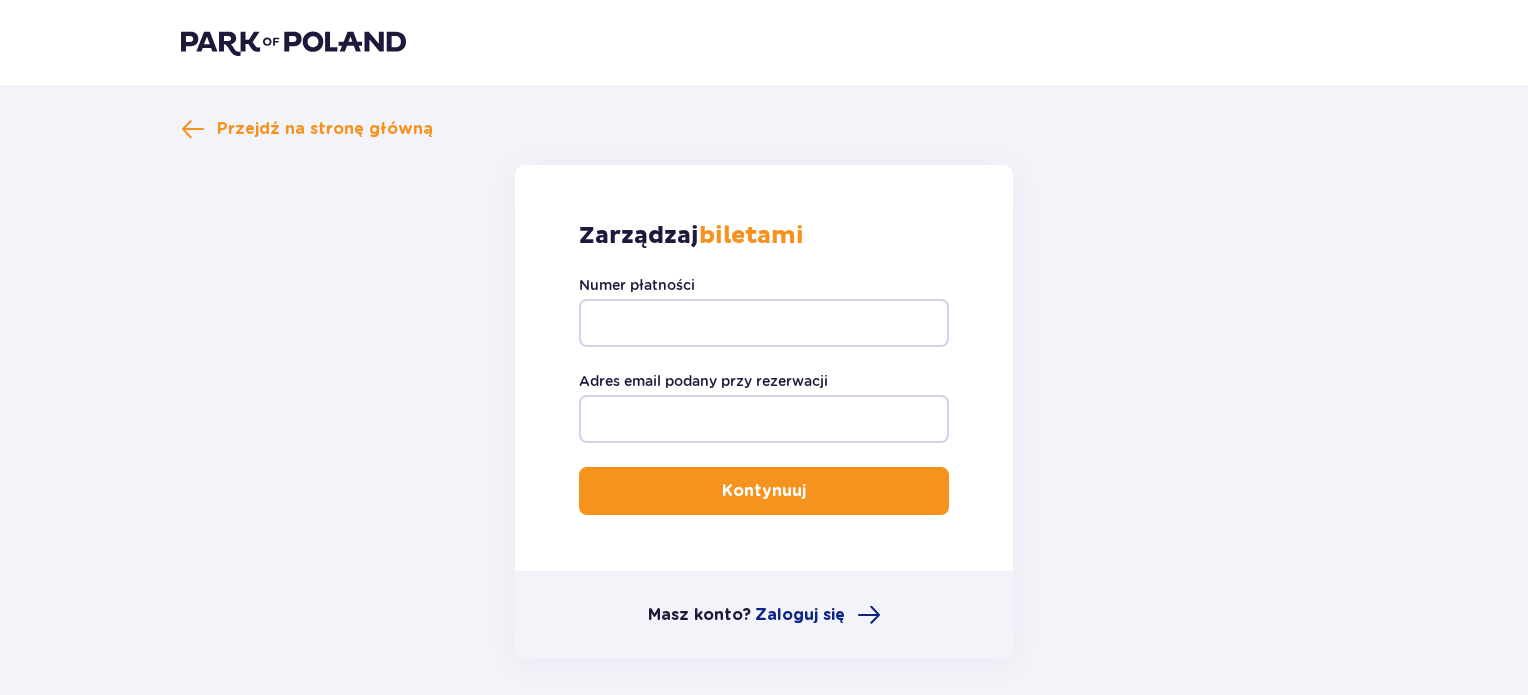 scroll, scrollTop: 0, scrollLeft: 0, axis: both 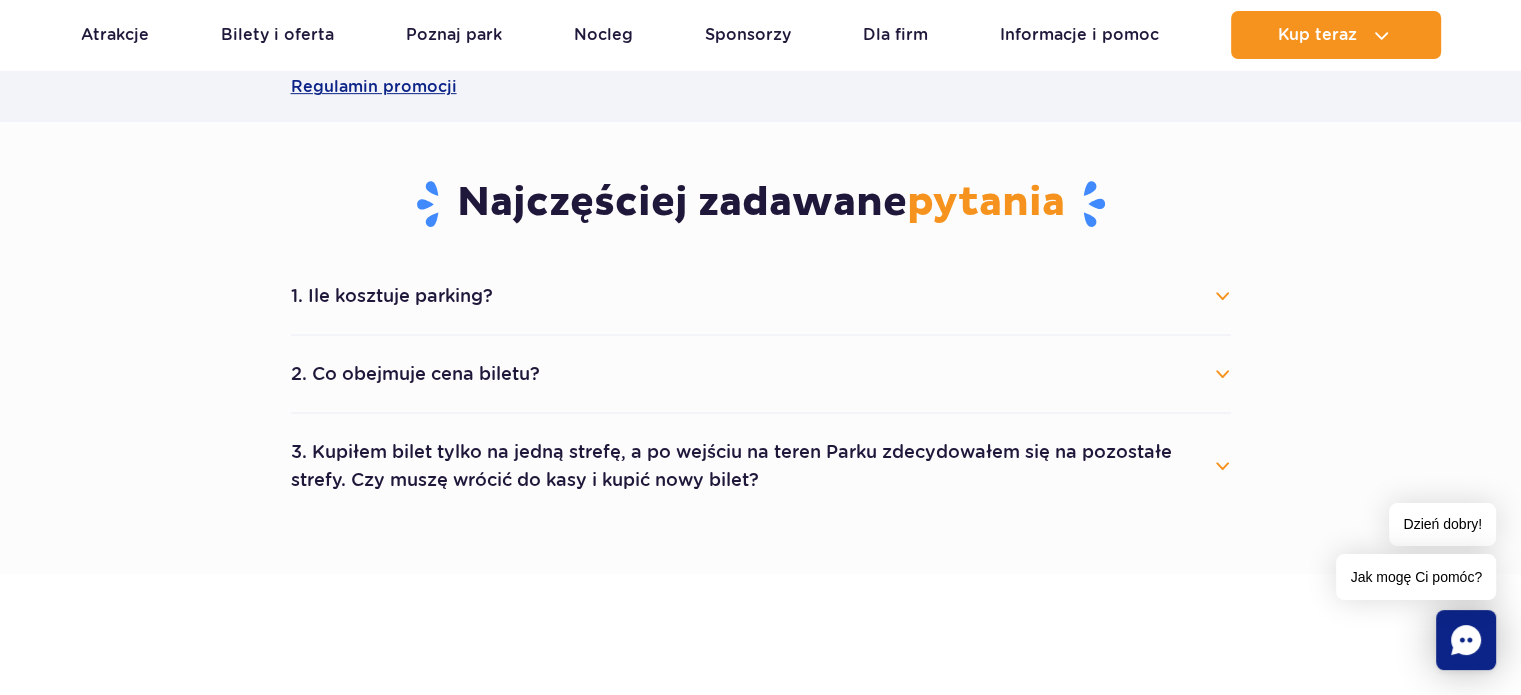 click on "1. Ile kosztuje parking?" at bounding box center [761, 296] 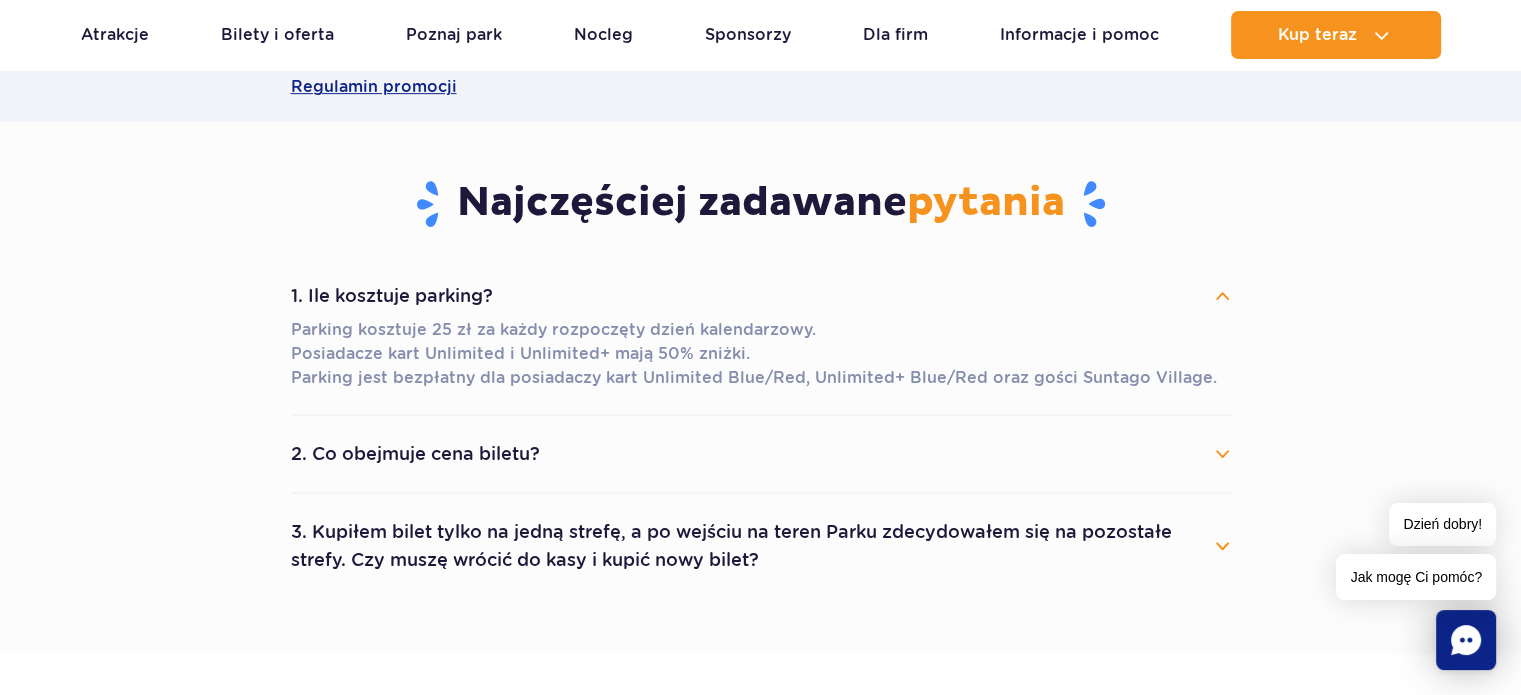 click on "1. Ile kosztuje parking?" at bounding box center (761, 296) 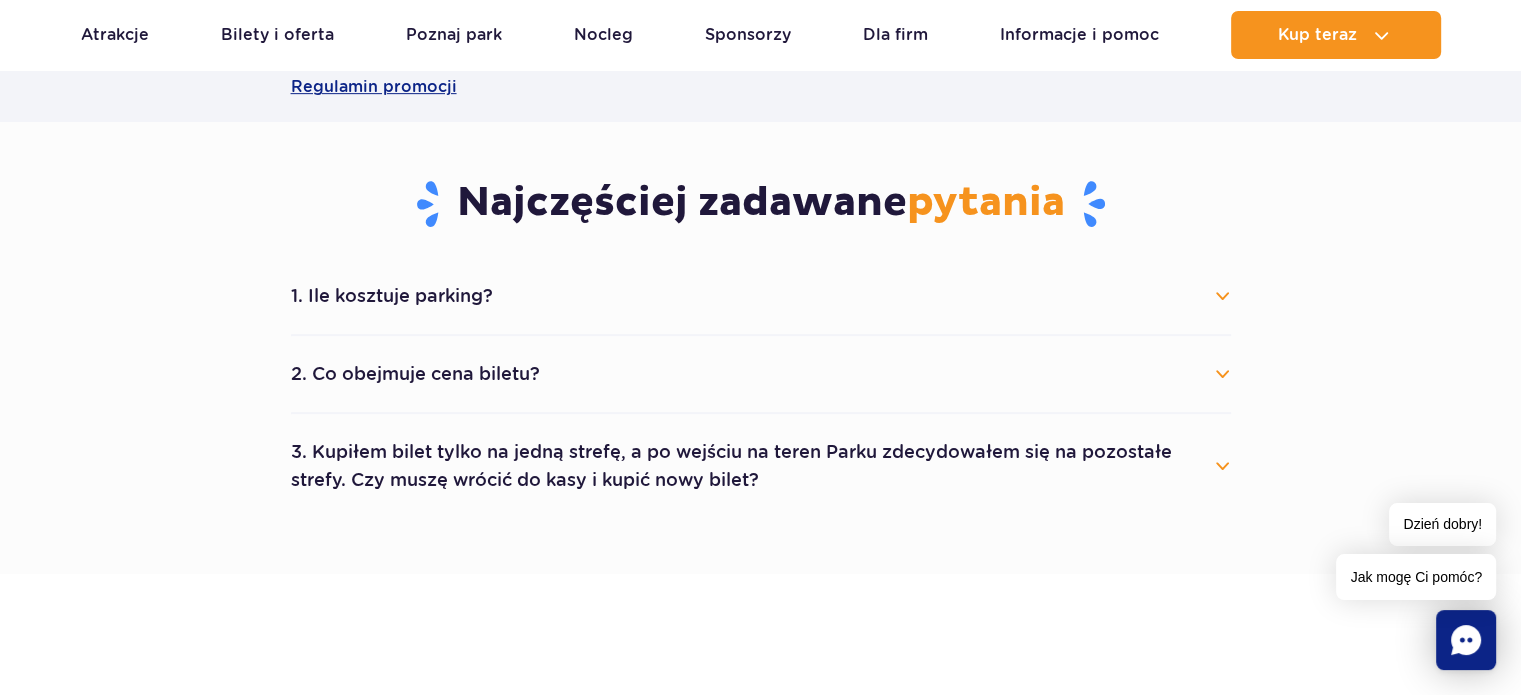 click on "2. Co obejmuje cena biletu?" at bounding box center (761, 374) 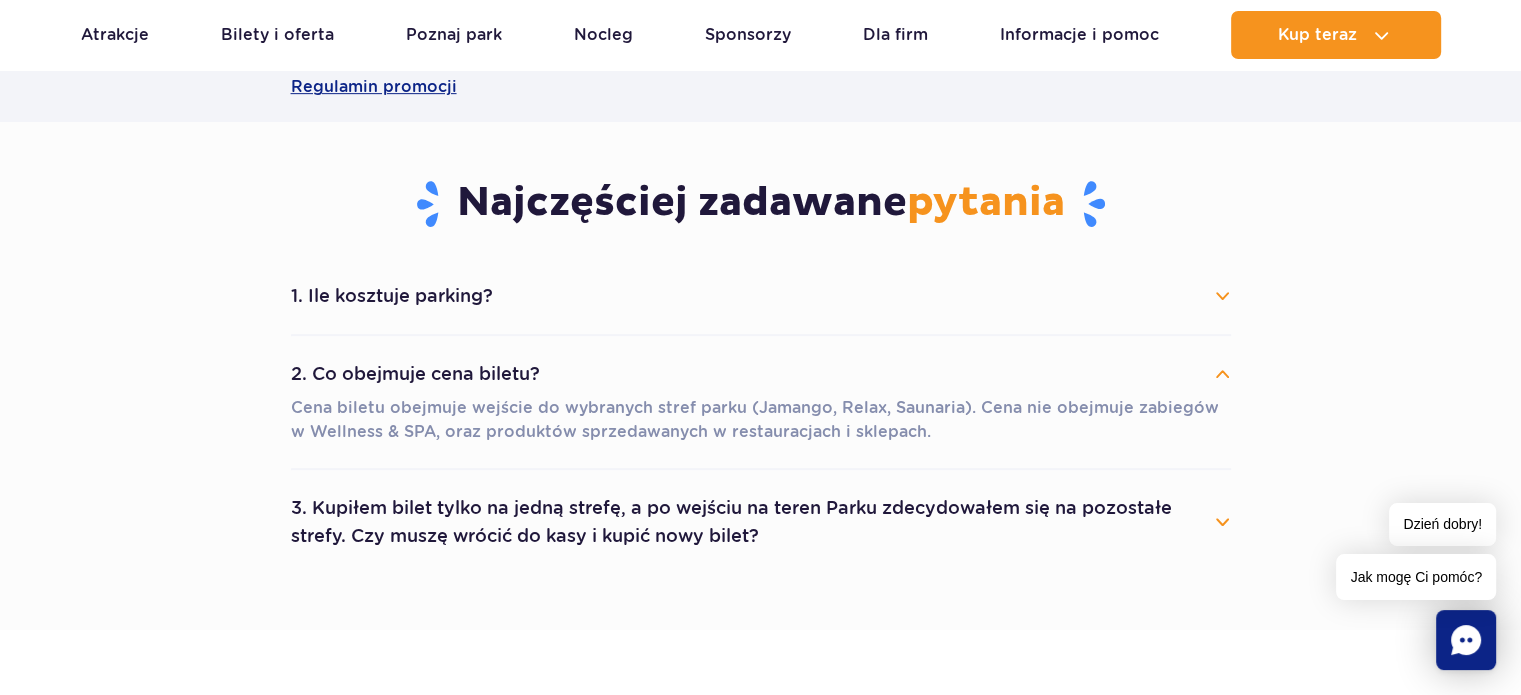 click on "2. Co obejmuje cena biletu?" at bounding box center [761, 374] 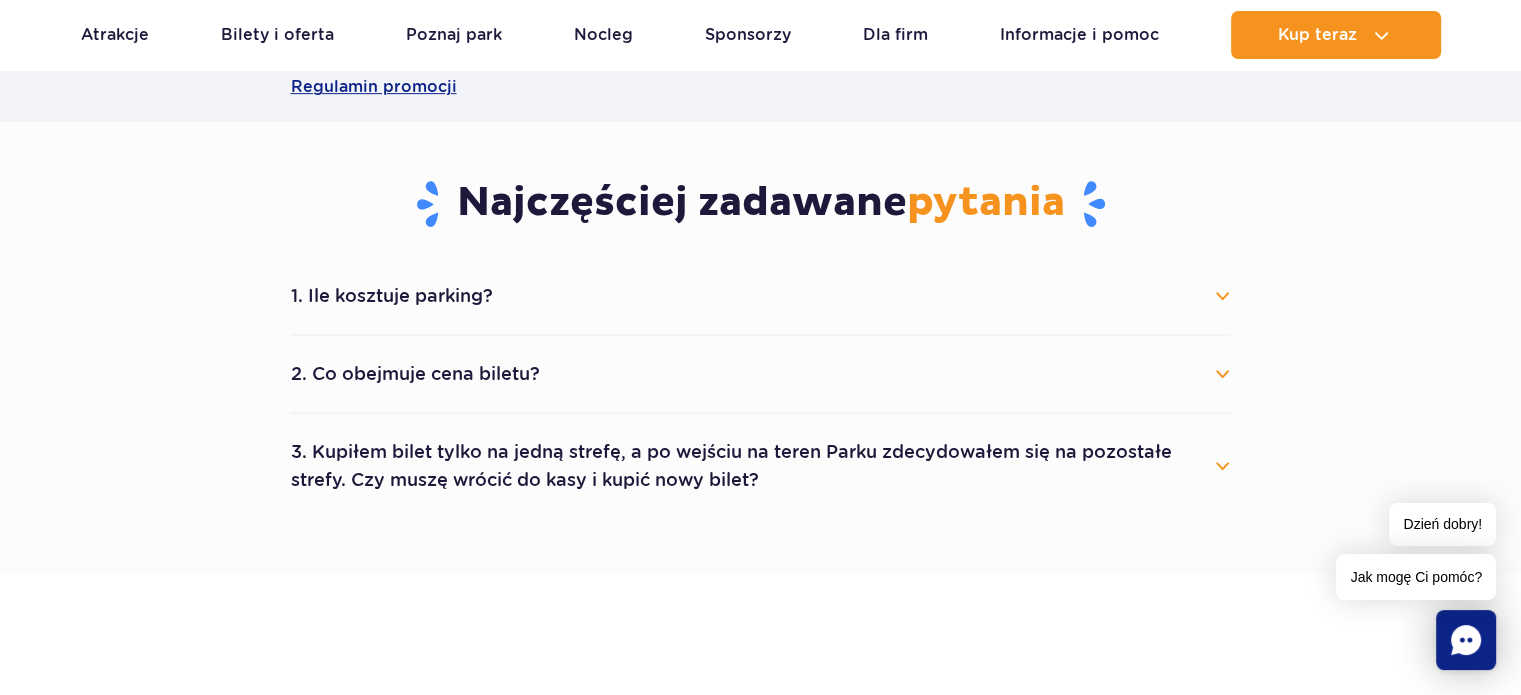 click on "3. Kupiłem bilet tylko na jedną strefę, a po wejściu na teren Parku zdecydowałem się na pozostałe strefy. Czy muszę wrócić do kasy i kupić nowy bilet?" at bounding box center (761, 466) 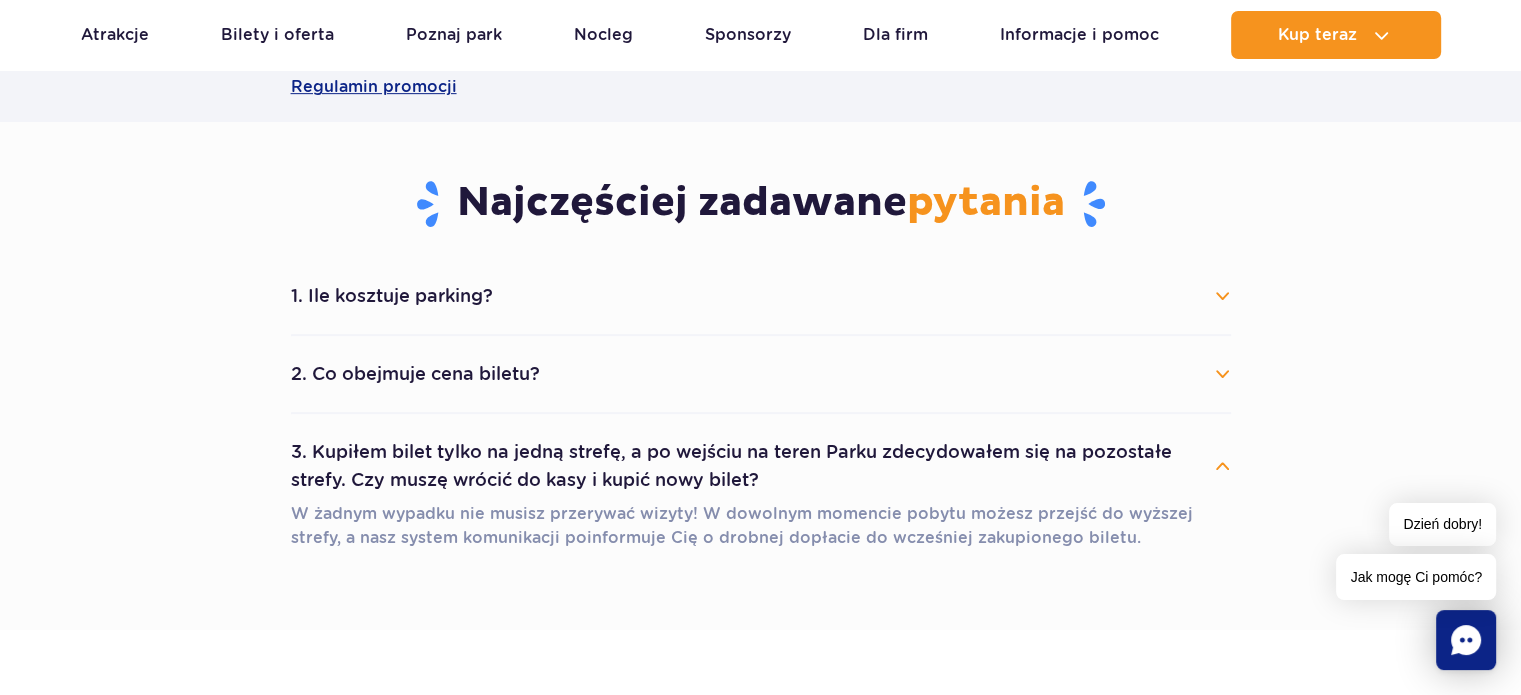 click on "3. Kupiłem bilet tylko na jedną strefę, a po wejściu na teren Parku zdecydowałem się na pozostałe strefy. Czy muszę wrócić do kasy i kupić nowy bilet?" at bounding box center [761, 466] 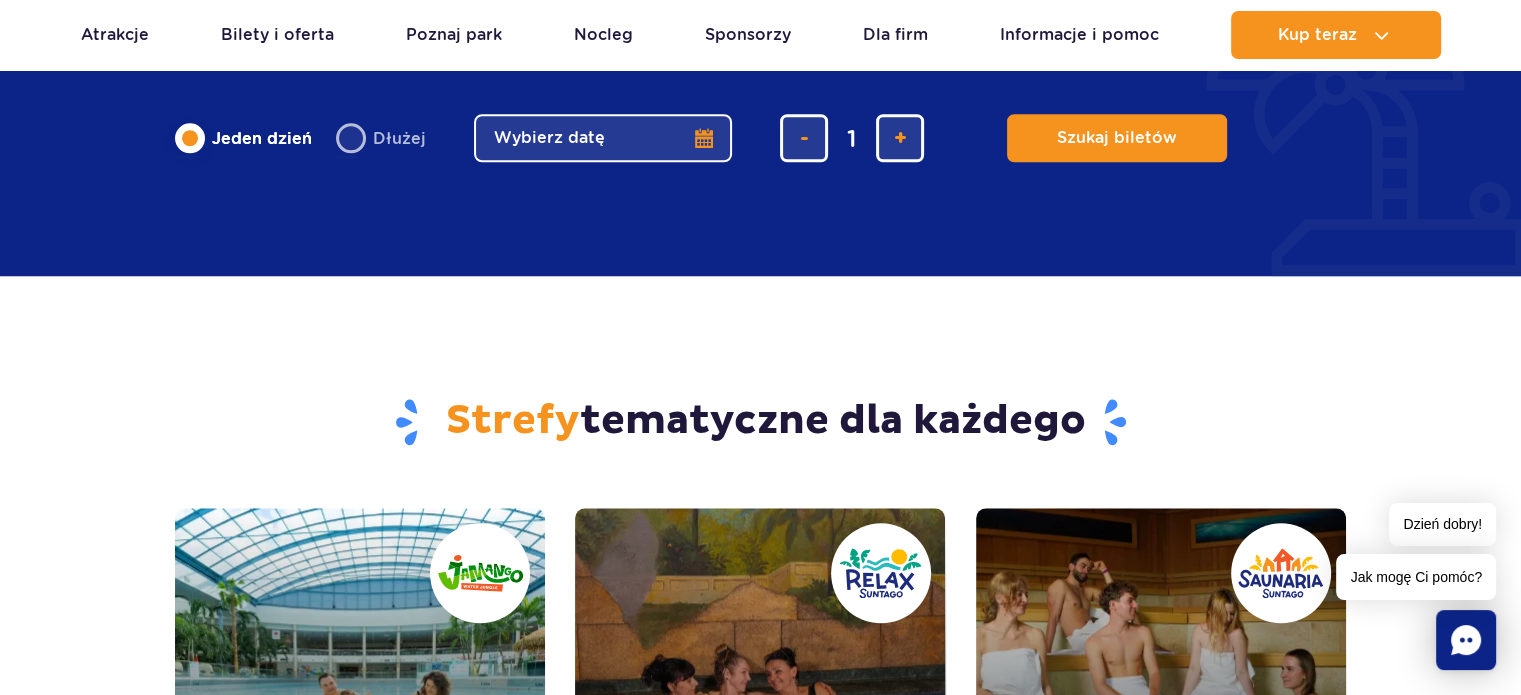 scroll, scrollTop: 1800, scrollLeft: 0, axis: vertical 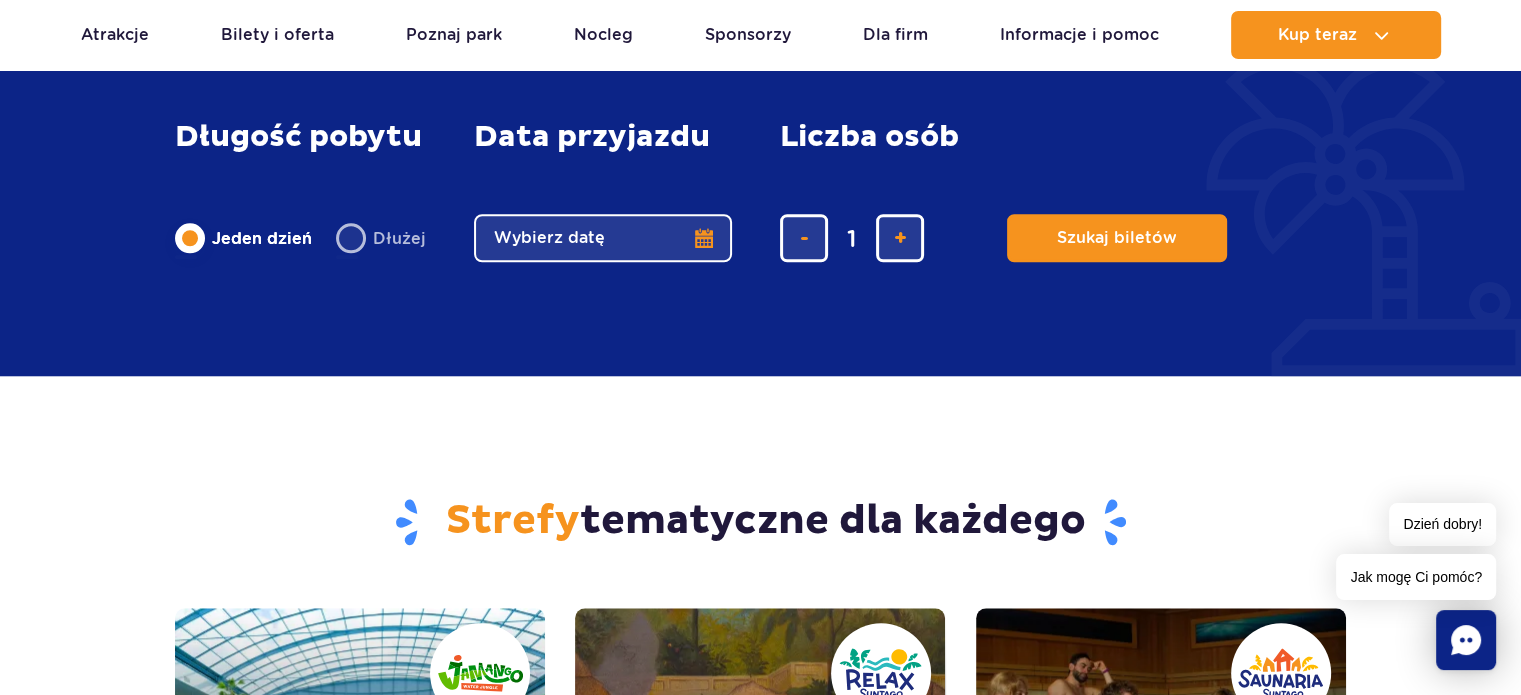 click on "Wybierz datę" at bounding box center [603, 238] 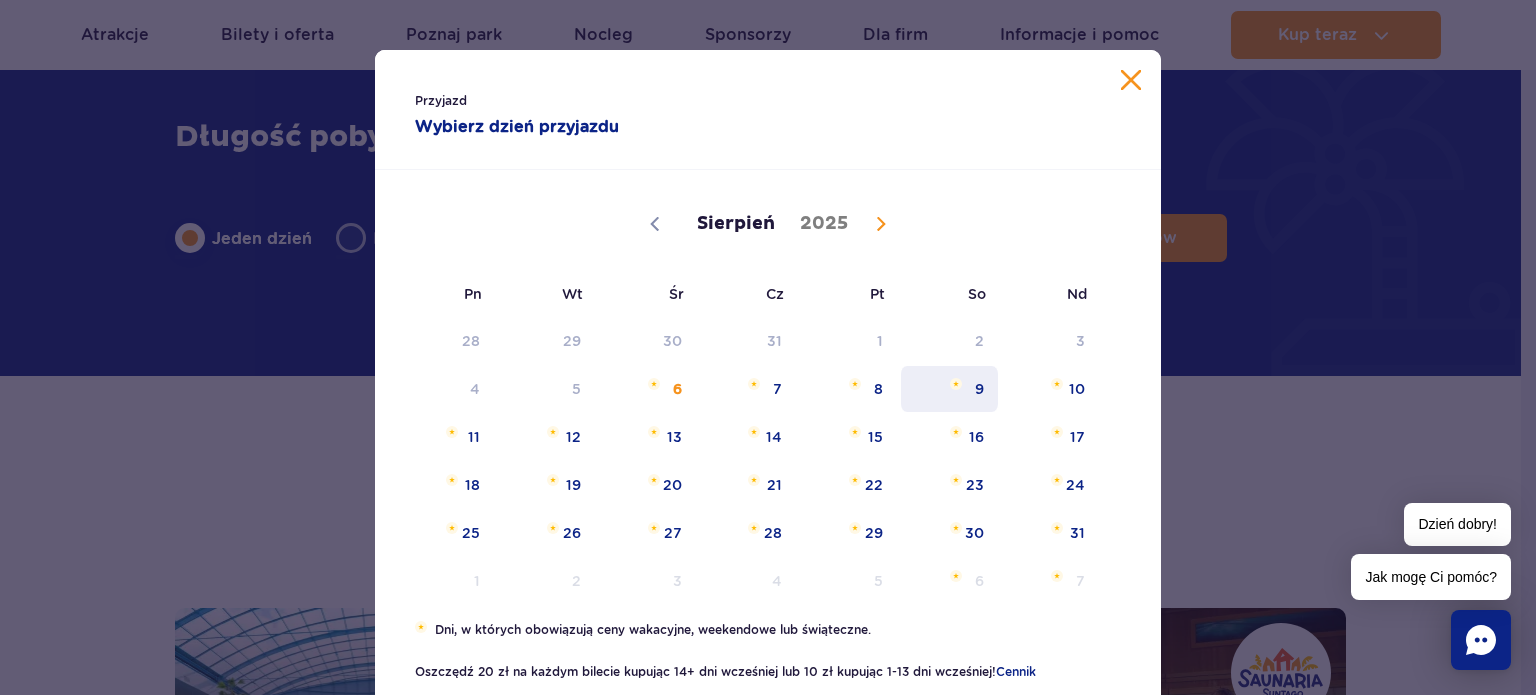 click on "9" at bounding box center (949, 389) 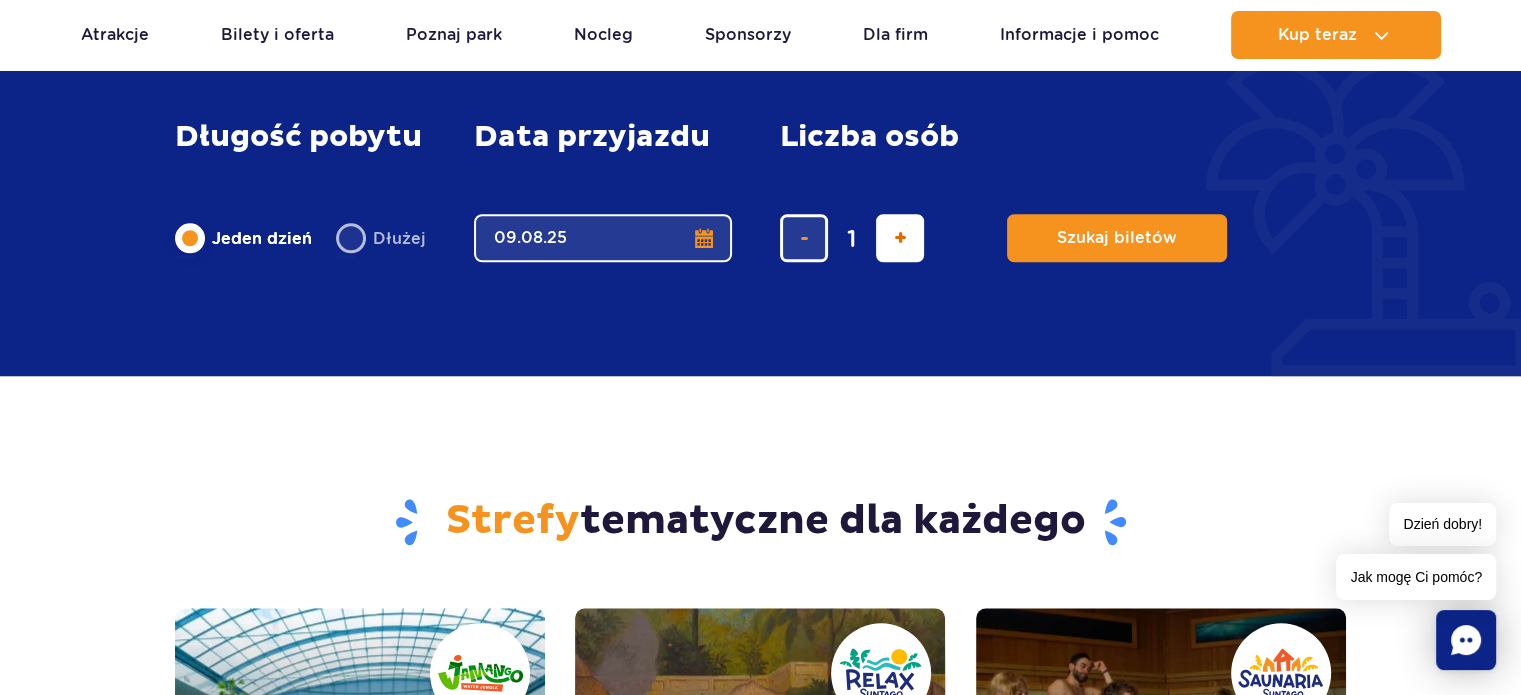 click at bounding box center [900, 238] 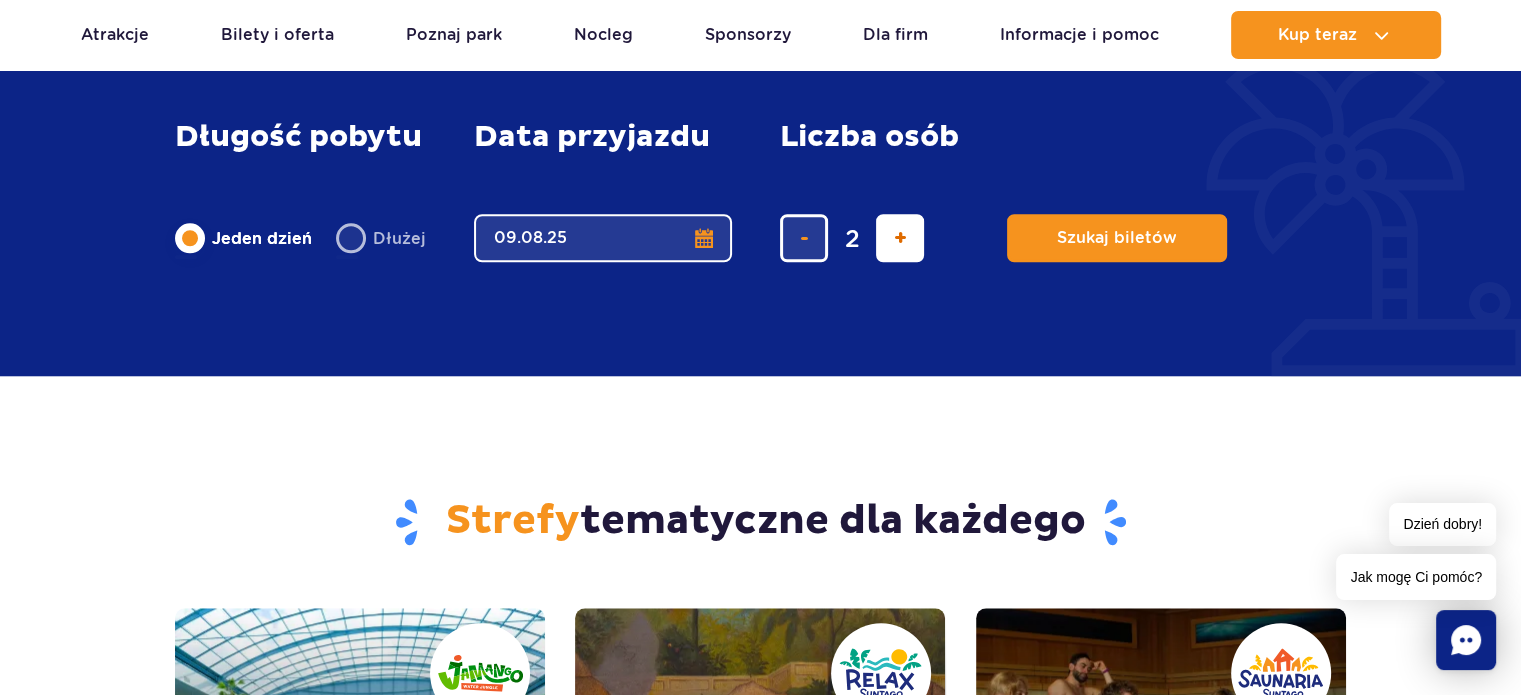click at bounding box center [900, 238] 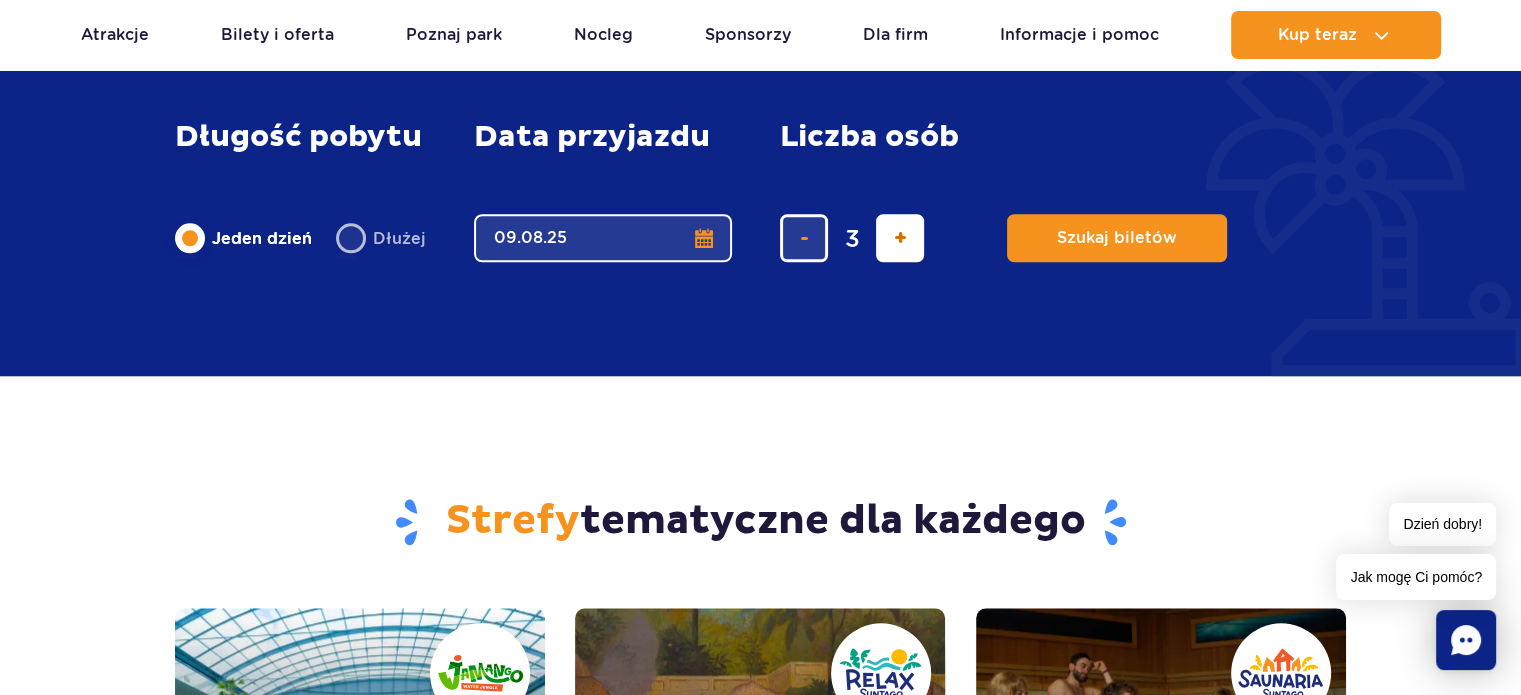 click at bounding box center (900, 238) 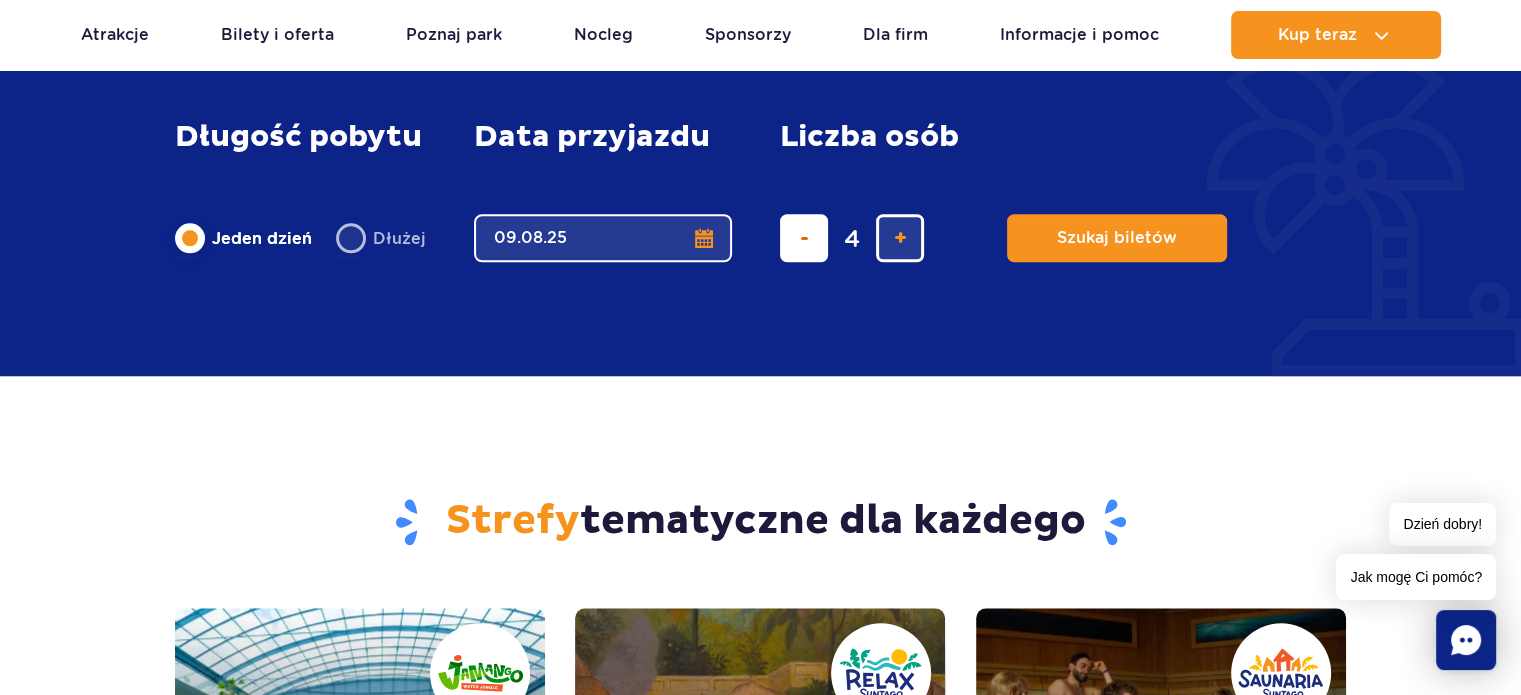click at bounding box center [804, 238] 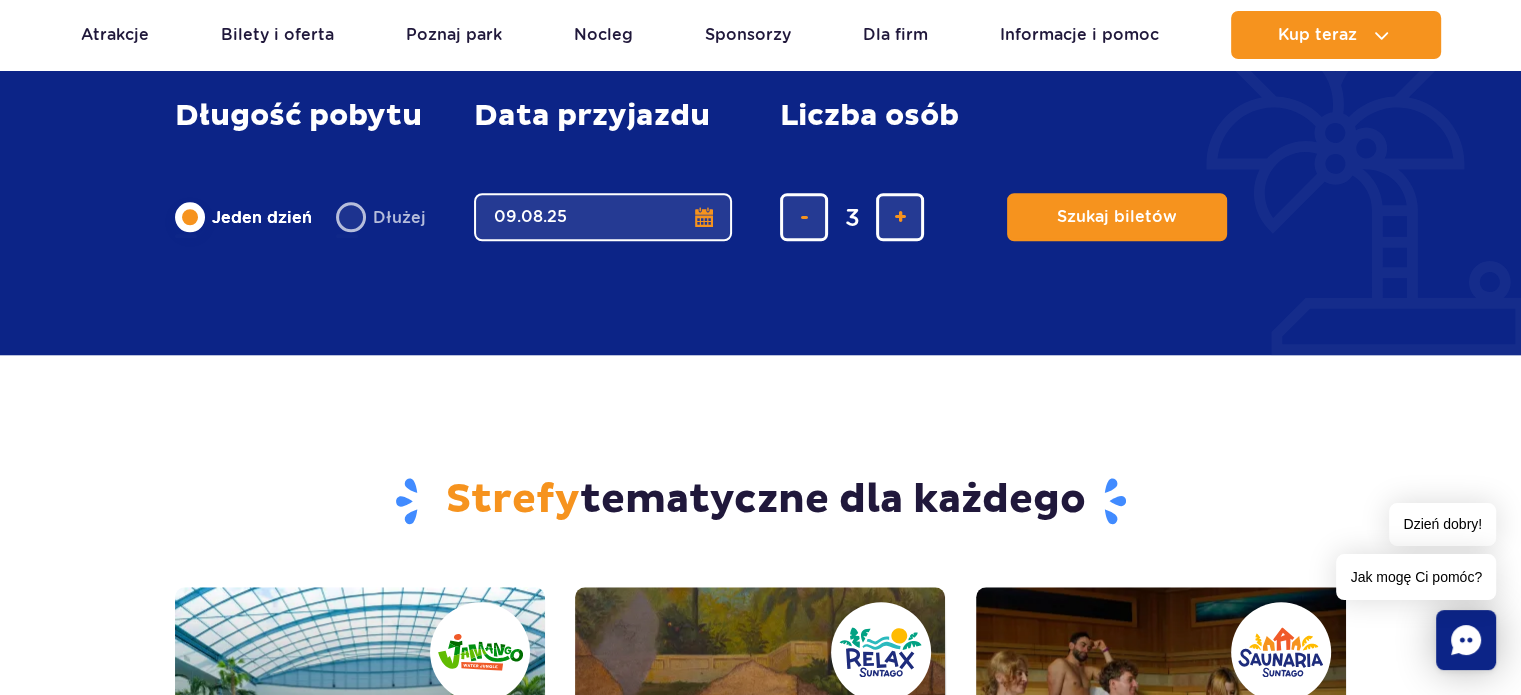 scroll, scrollTop: 1800, scrollLeft: 0, axis: vertical 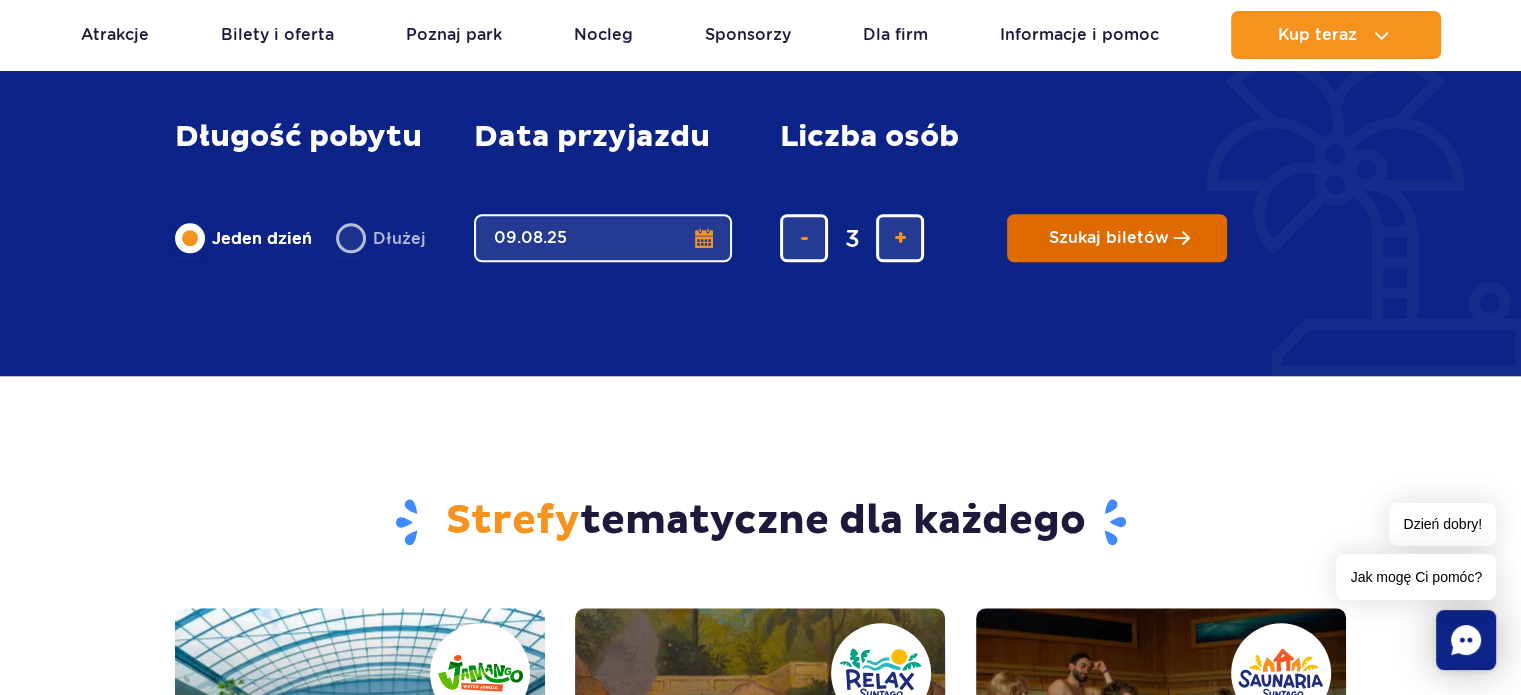 click on "Szukaj biletów" at bounding box center [1109, 238] 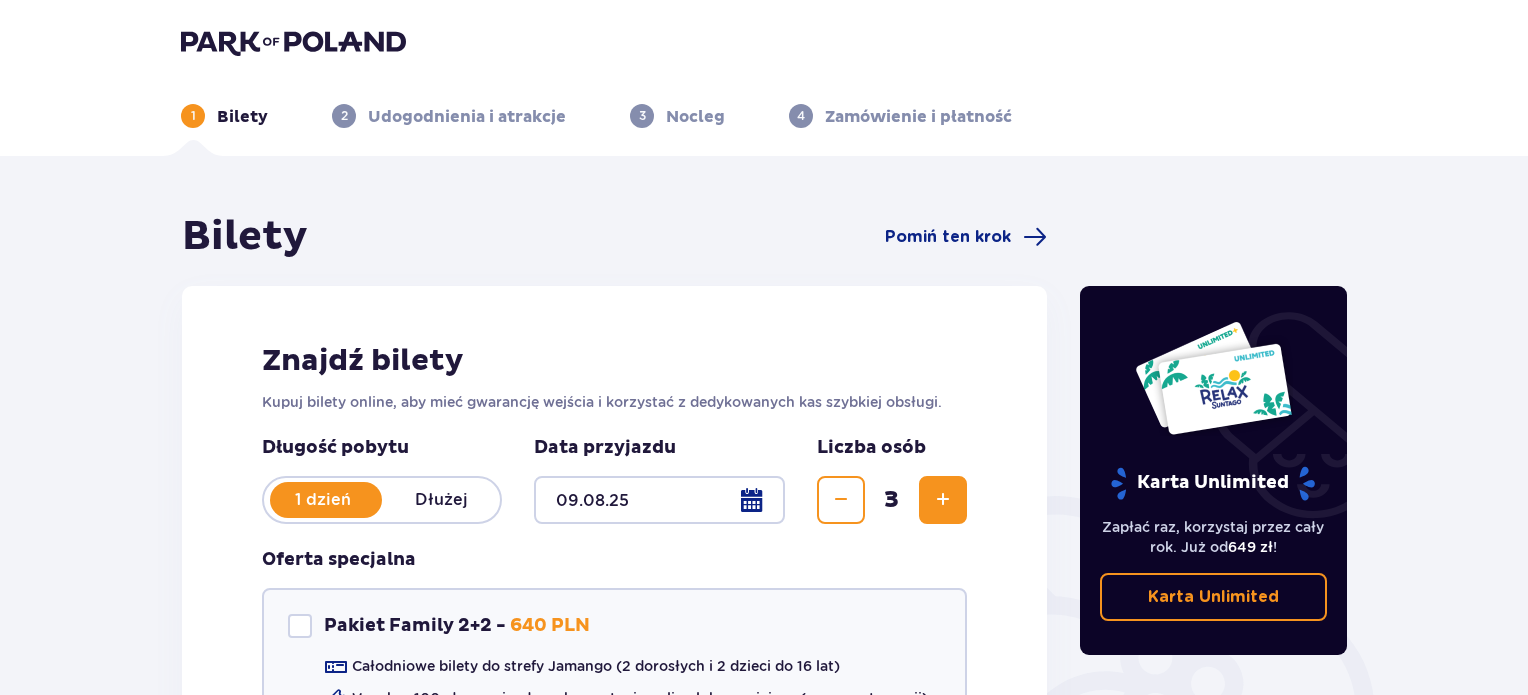 scroll, scrollTop: 67, scrollLeft: 0, axis: vertical 